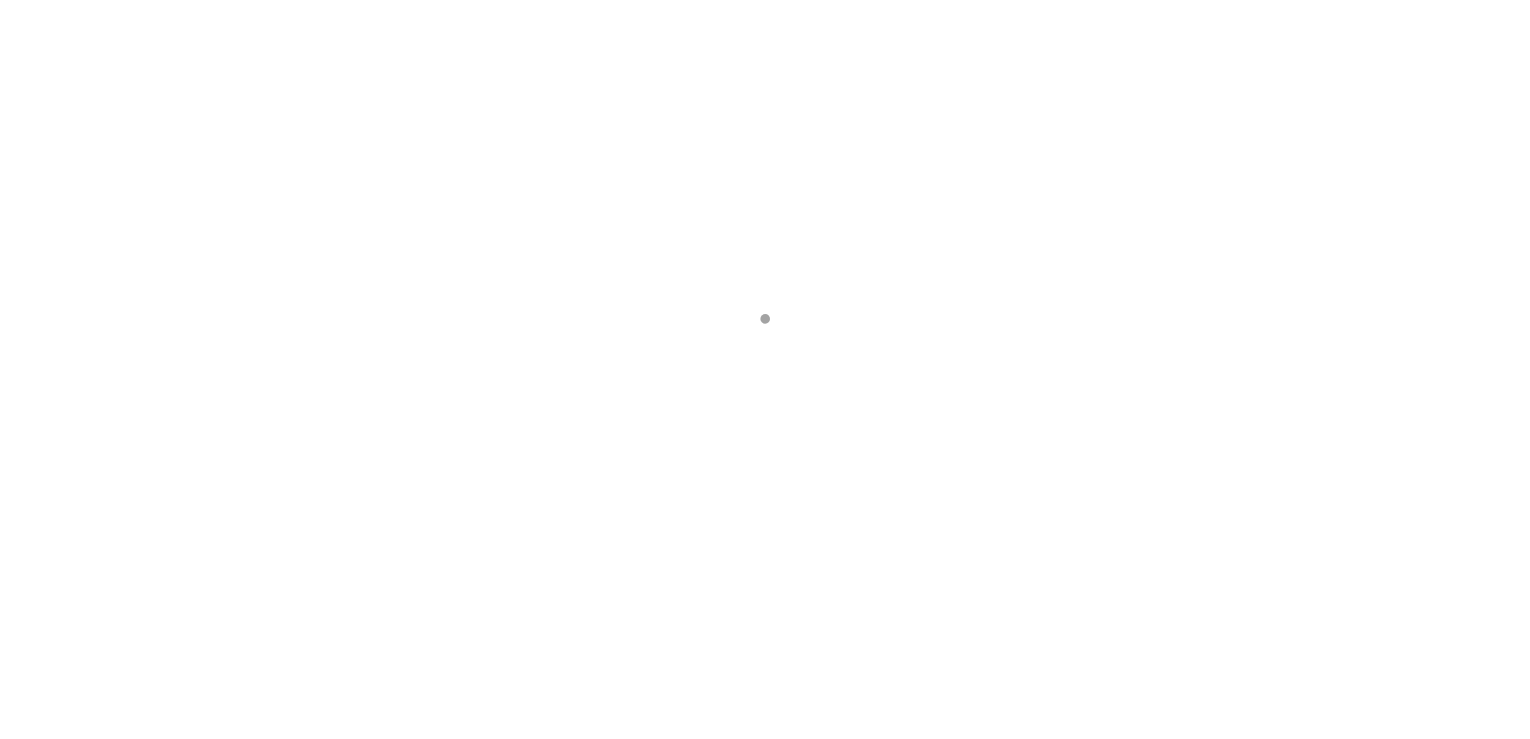 scroll, scrollTop: 0, scrollLeft: 0, axis: both 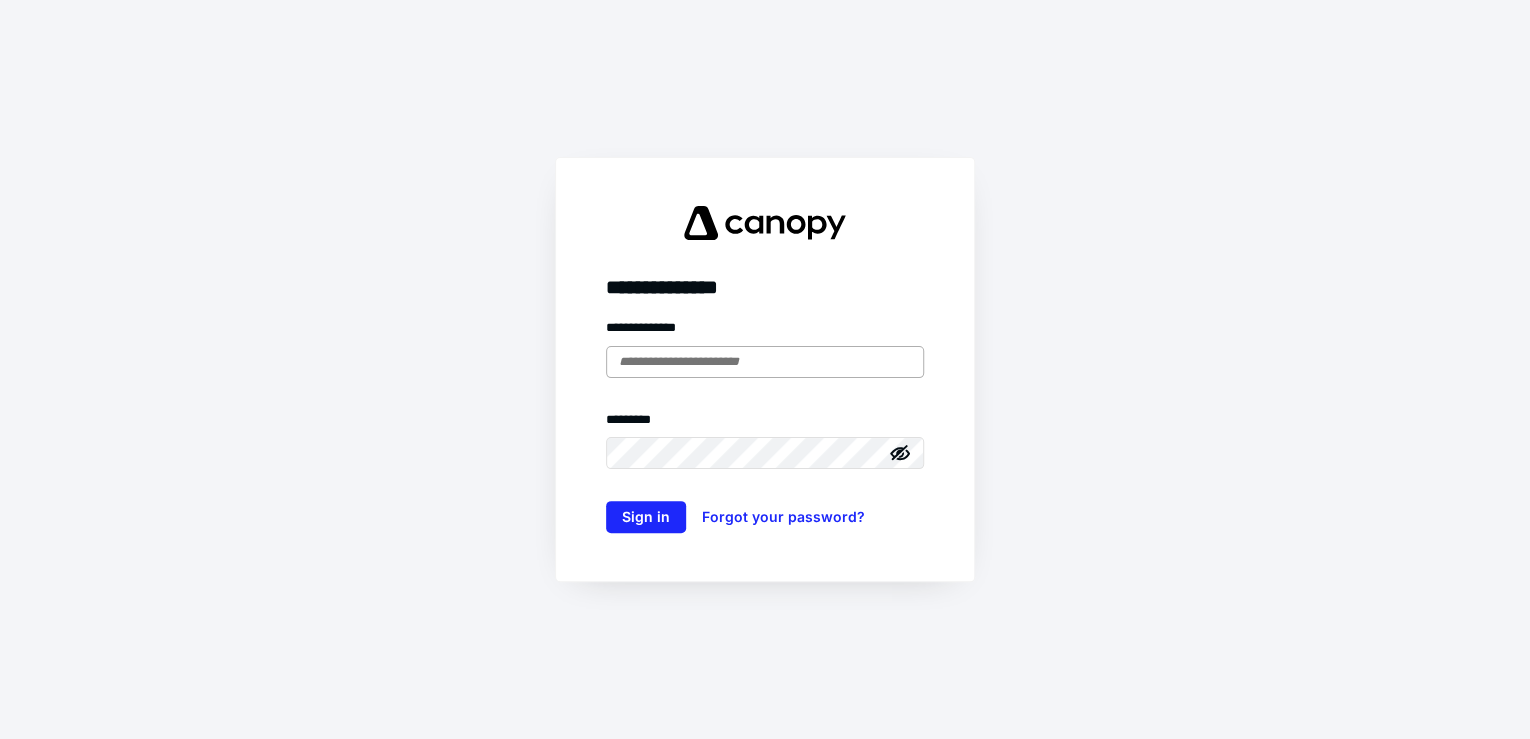 click at bounding box center [765, 362] 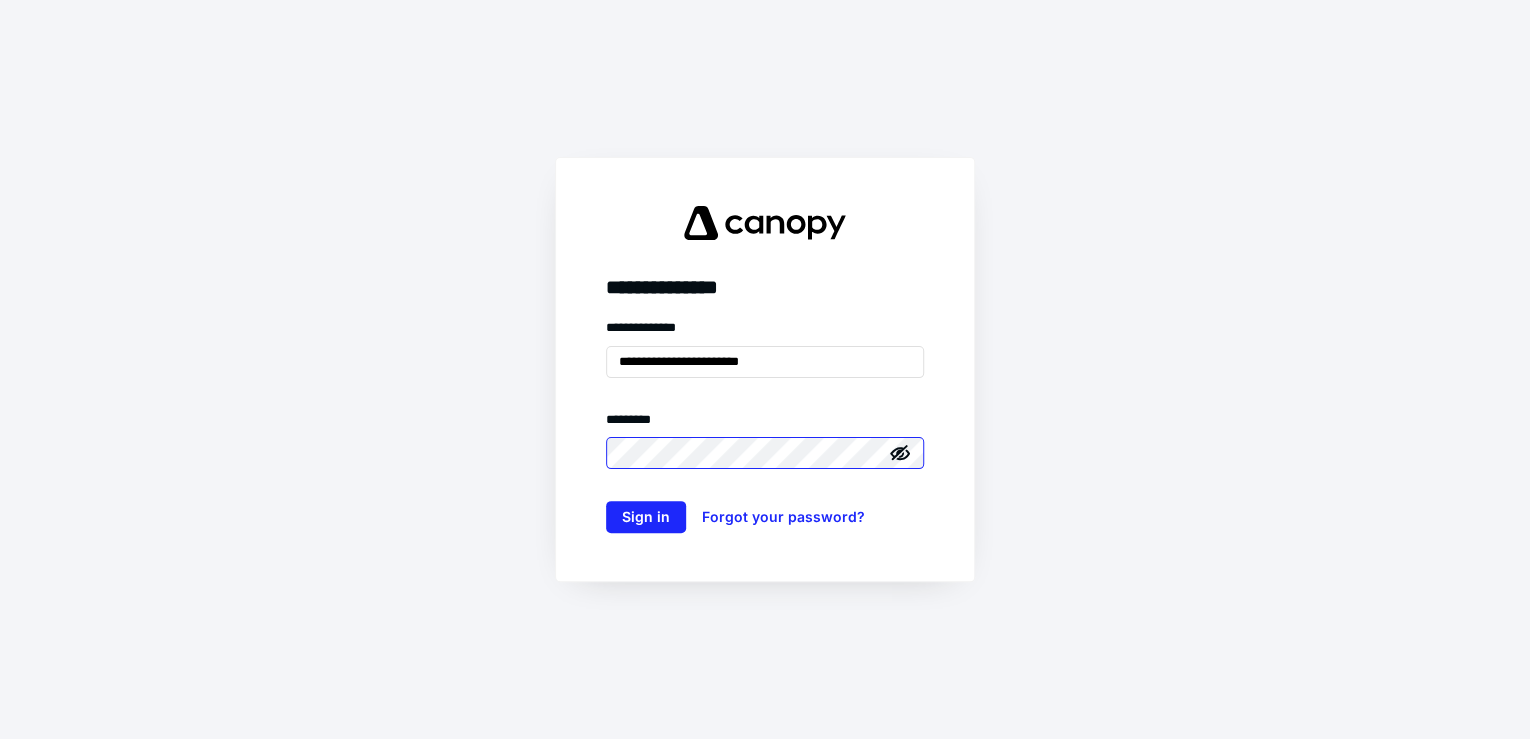 click on "Sign in" at bounding box center (646, 517) 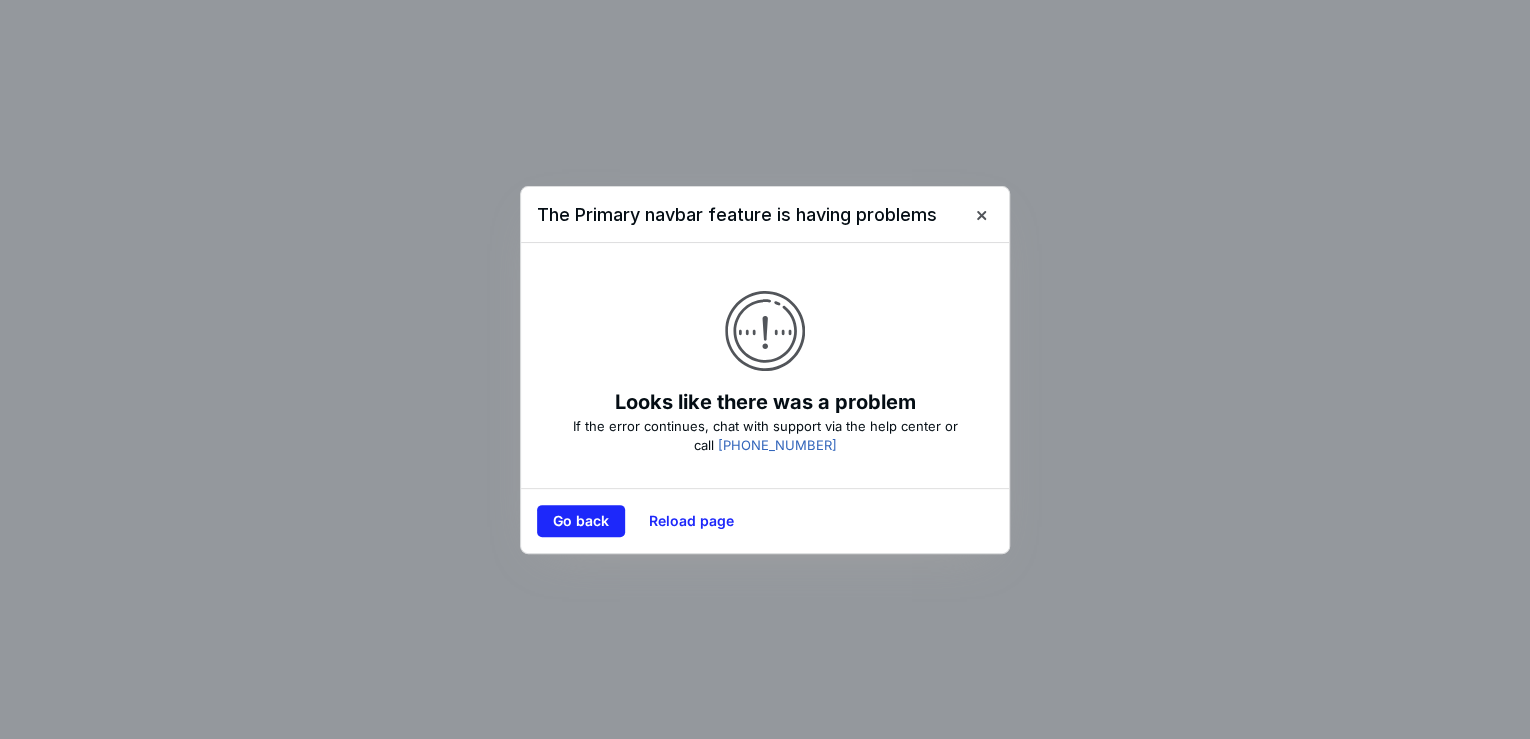 click on "Go back Reload page" at bounding box center (765, 520) 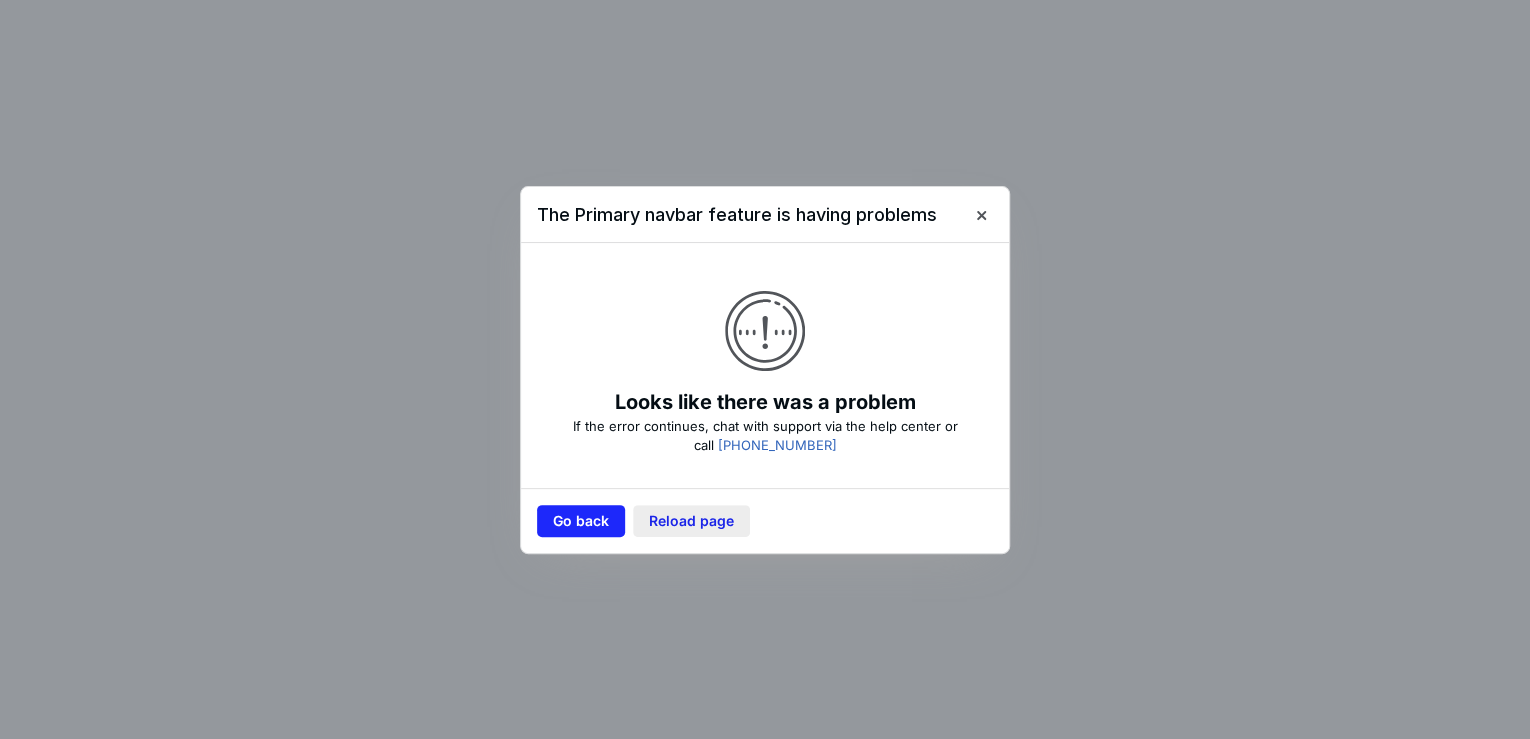 click on "Reload page" at bounding box center (691, 521) 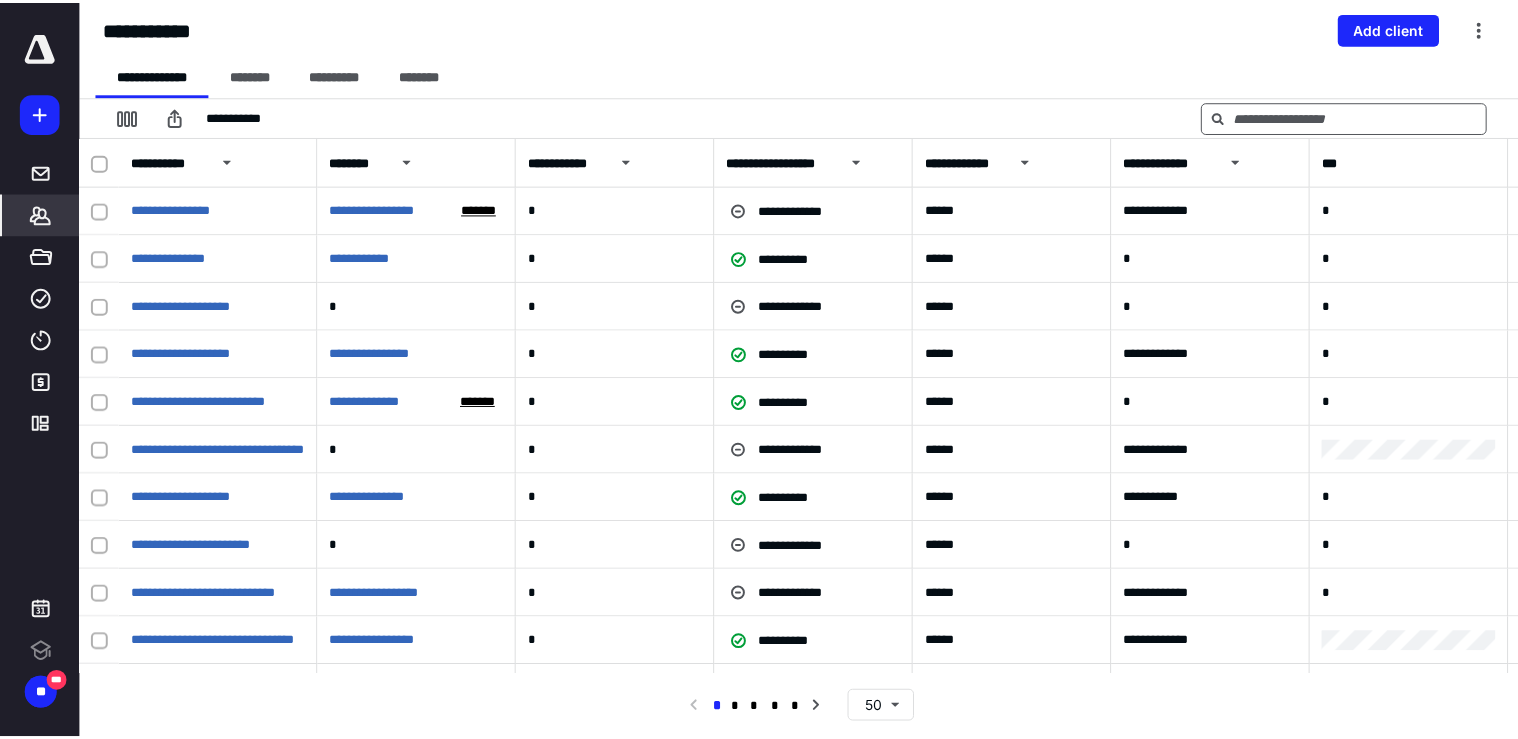 scroll, scrollTop: 0, scrollLeft: 0, axis: both 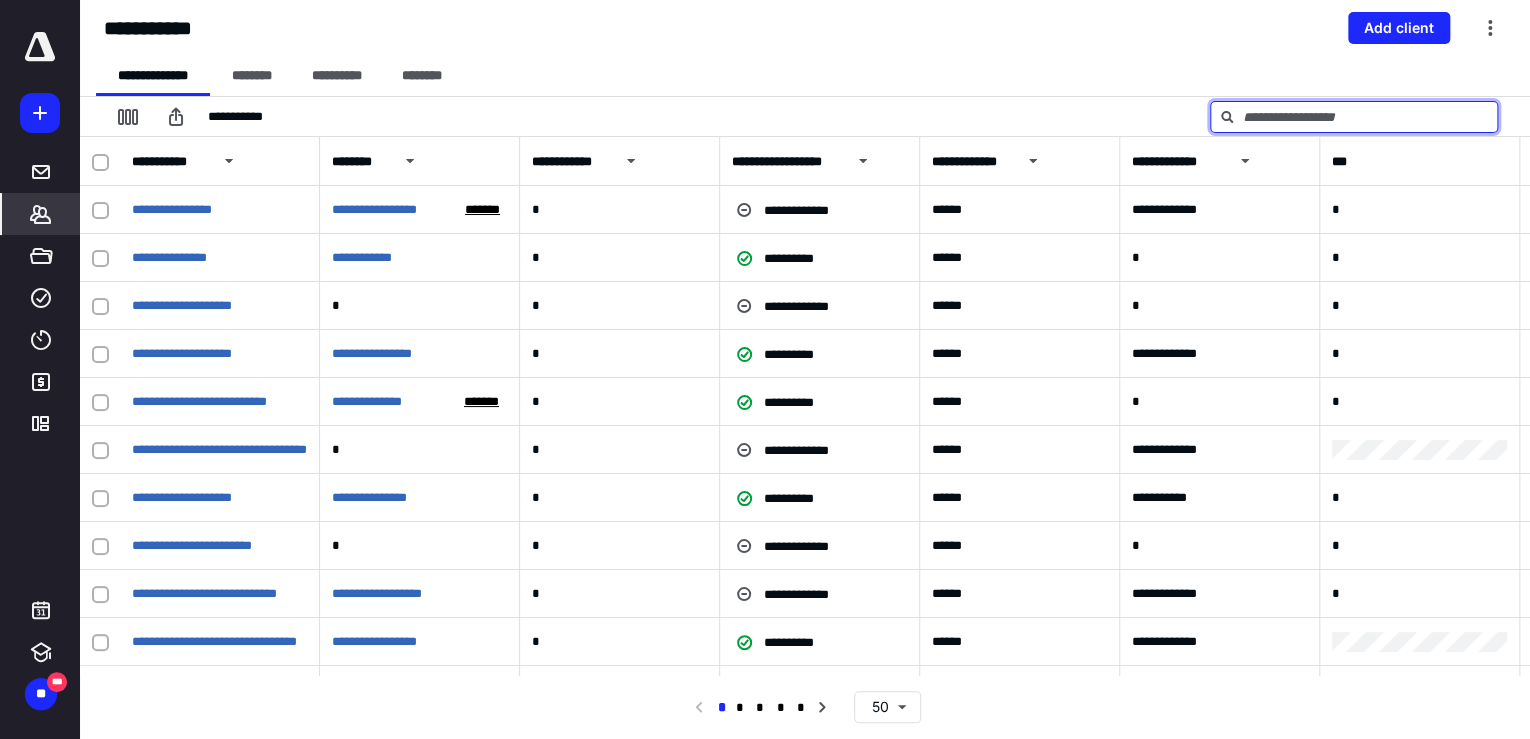 click at bounding box center [1354, 117] 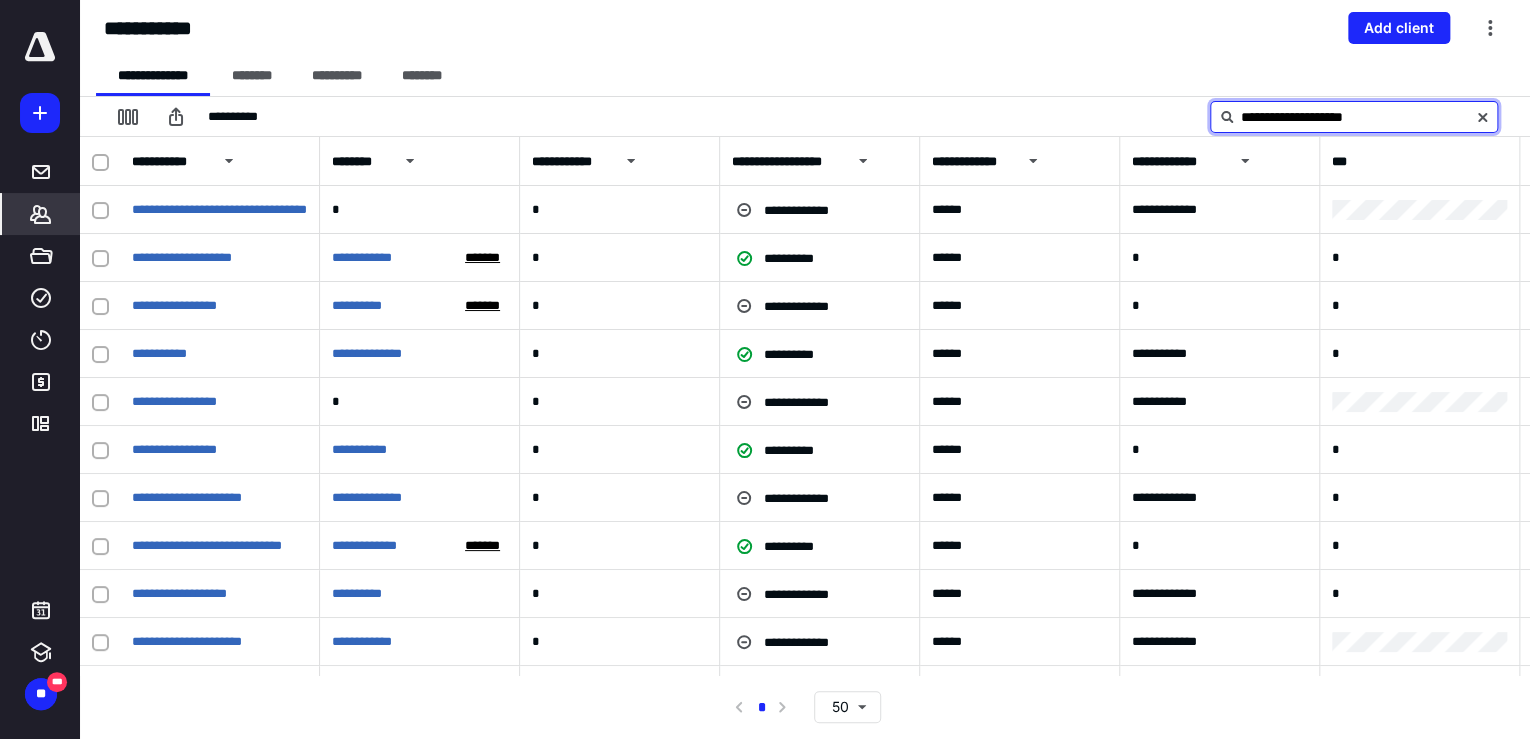type on "**********" 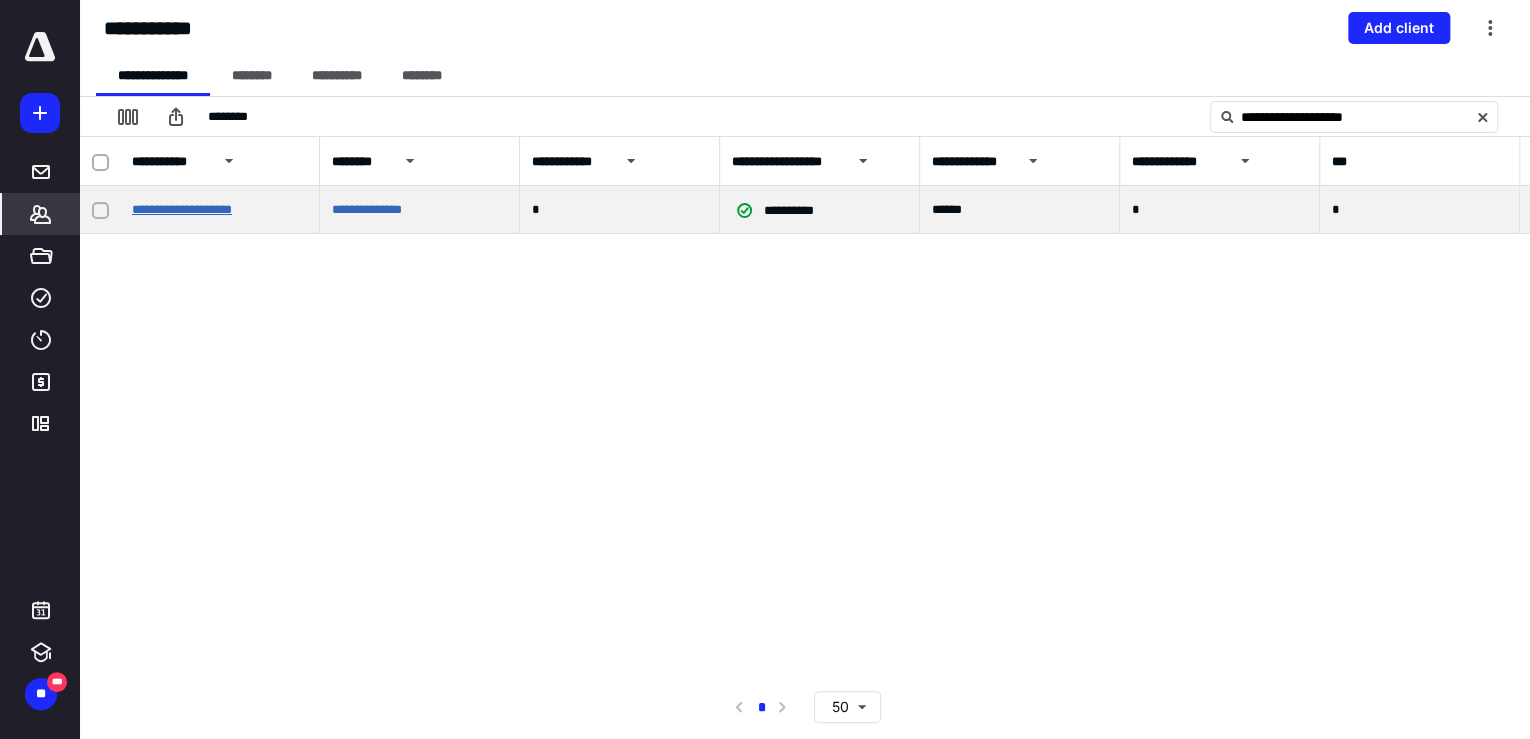 click on "**********" at bounding box center [182, 209] 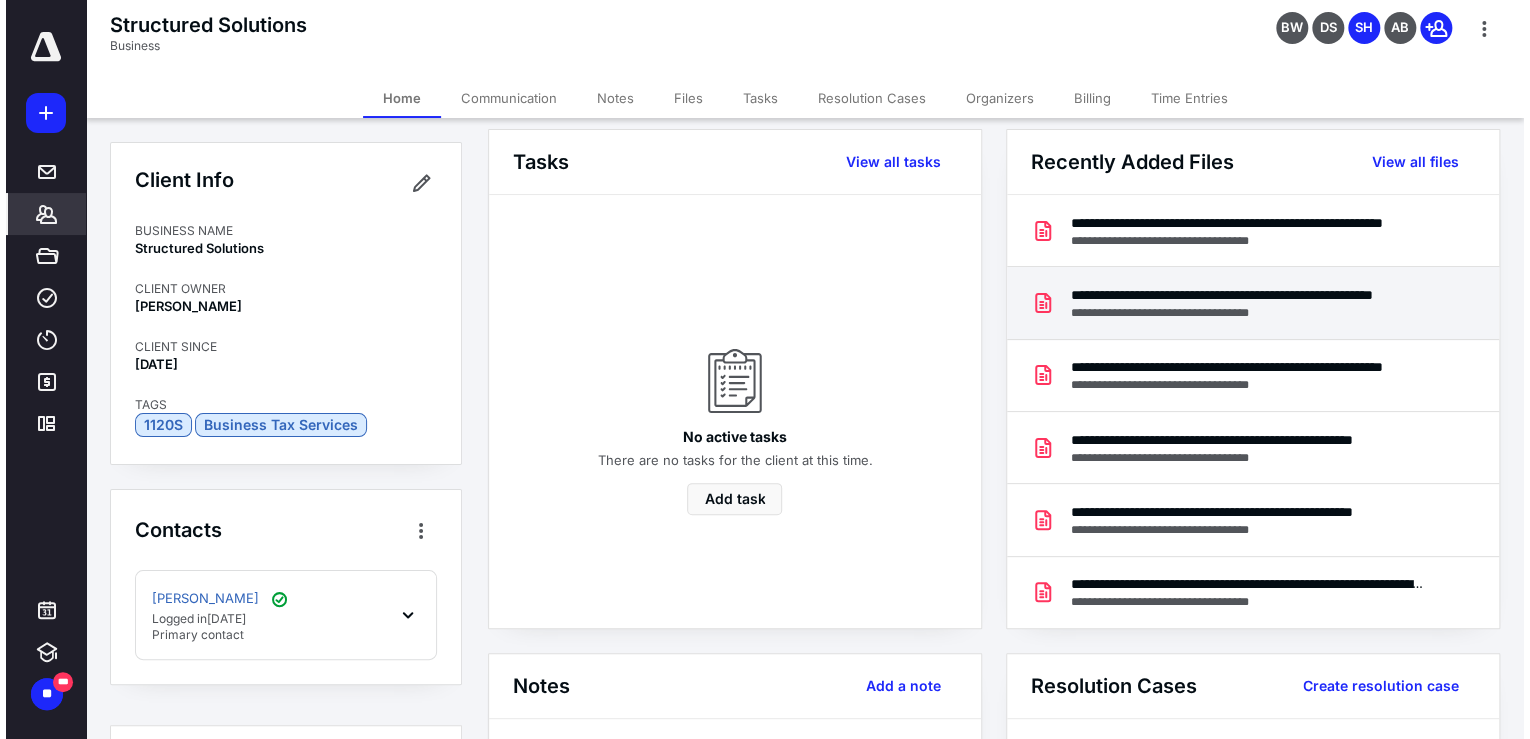 scroll, scrollTop: 0, scrollLeft: 0, axis: both 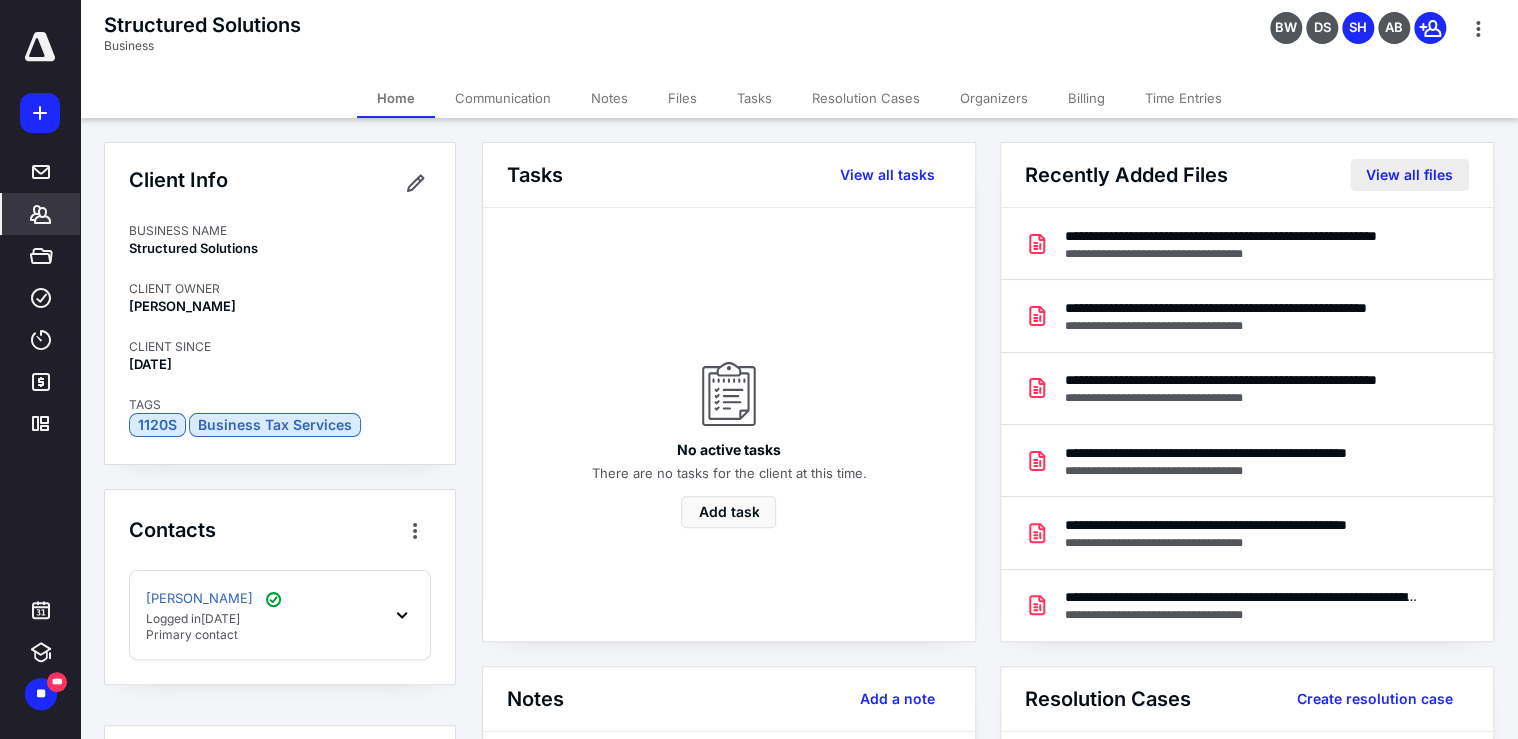 click on "View all files" at bounding box center (1409, 175) 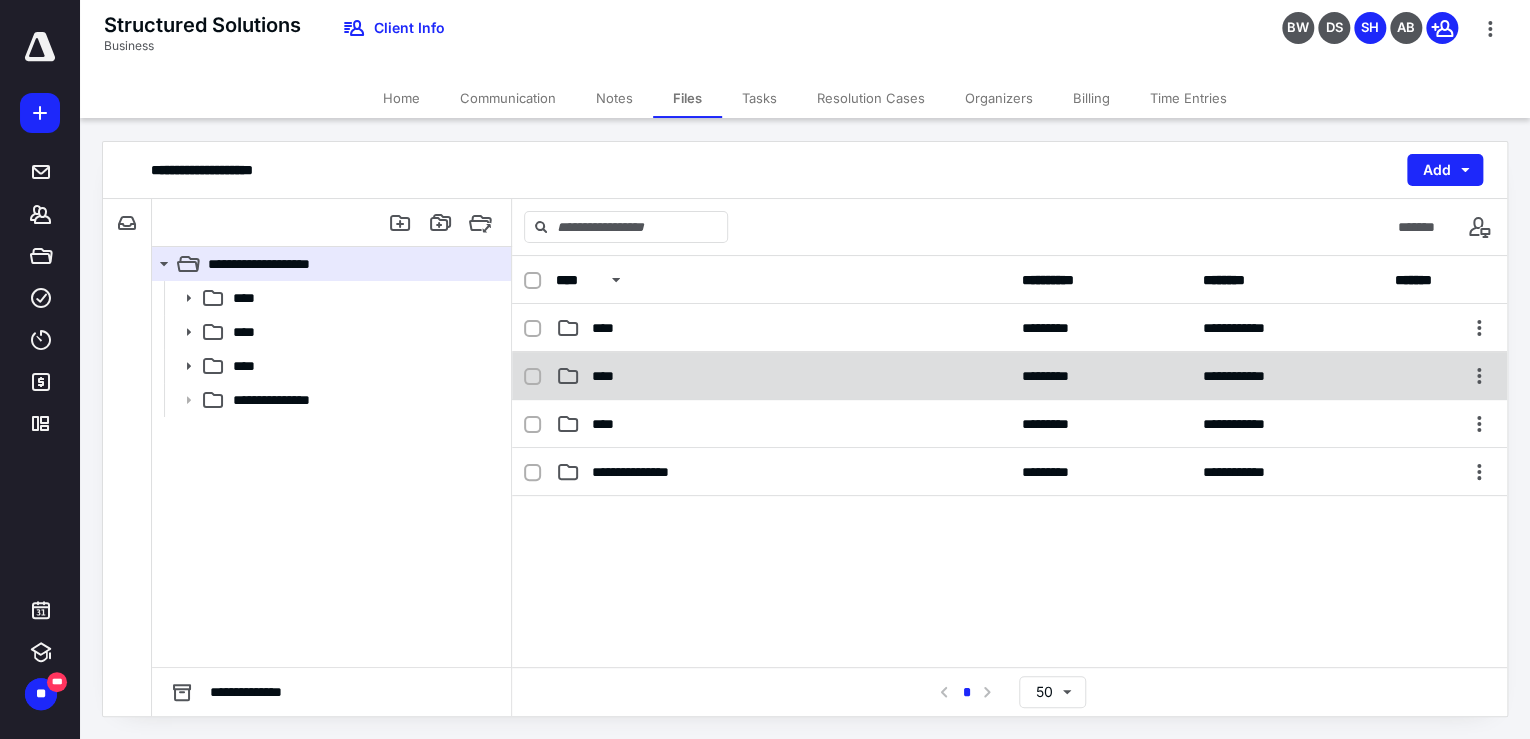 click on "****" at bounding box center [609, 376] 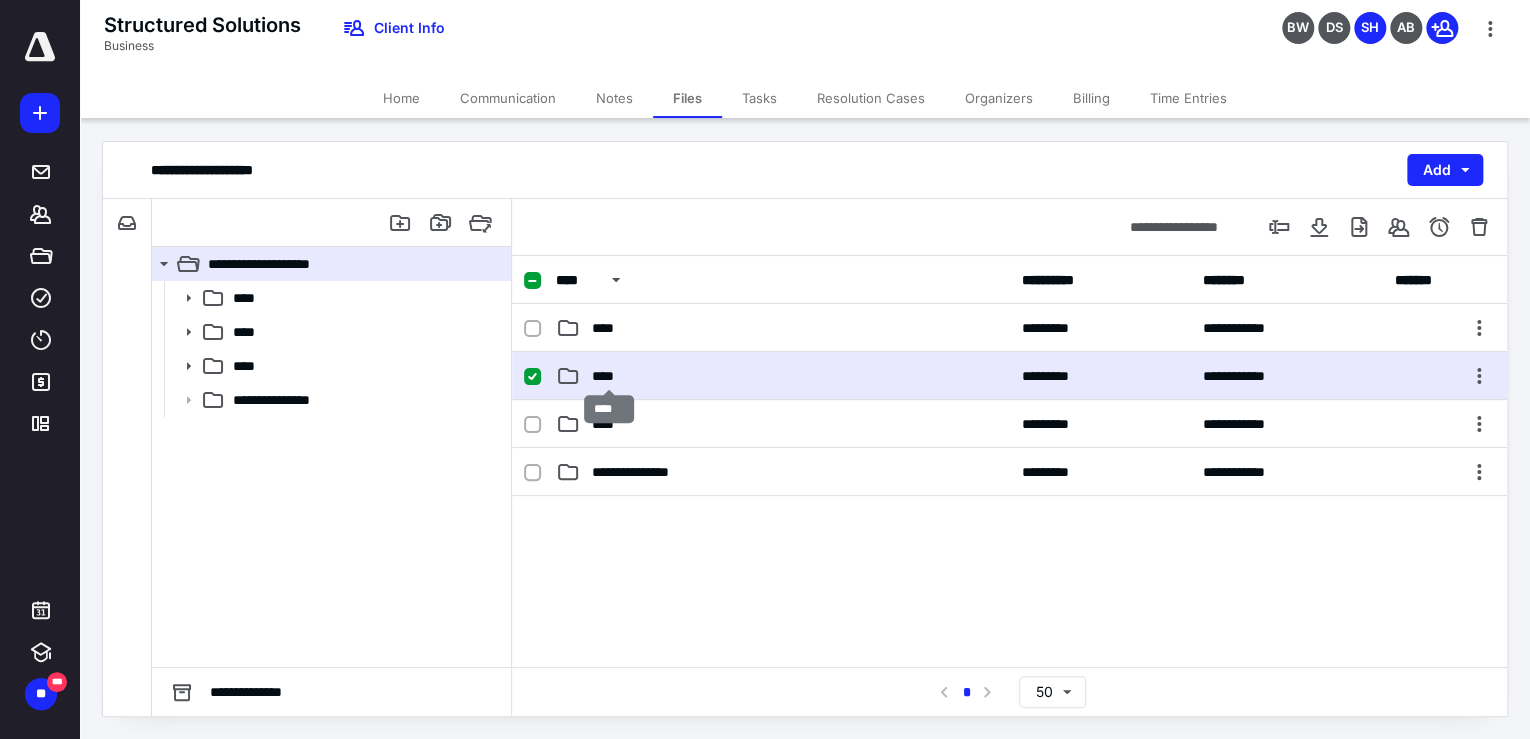 click on "****" at bounding box center [609, 376] 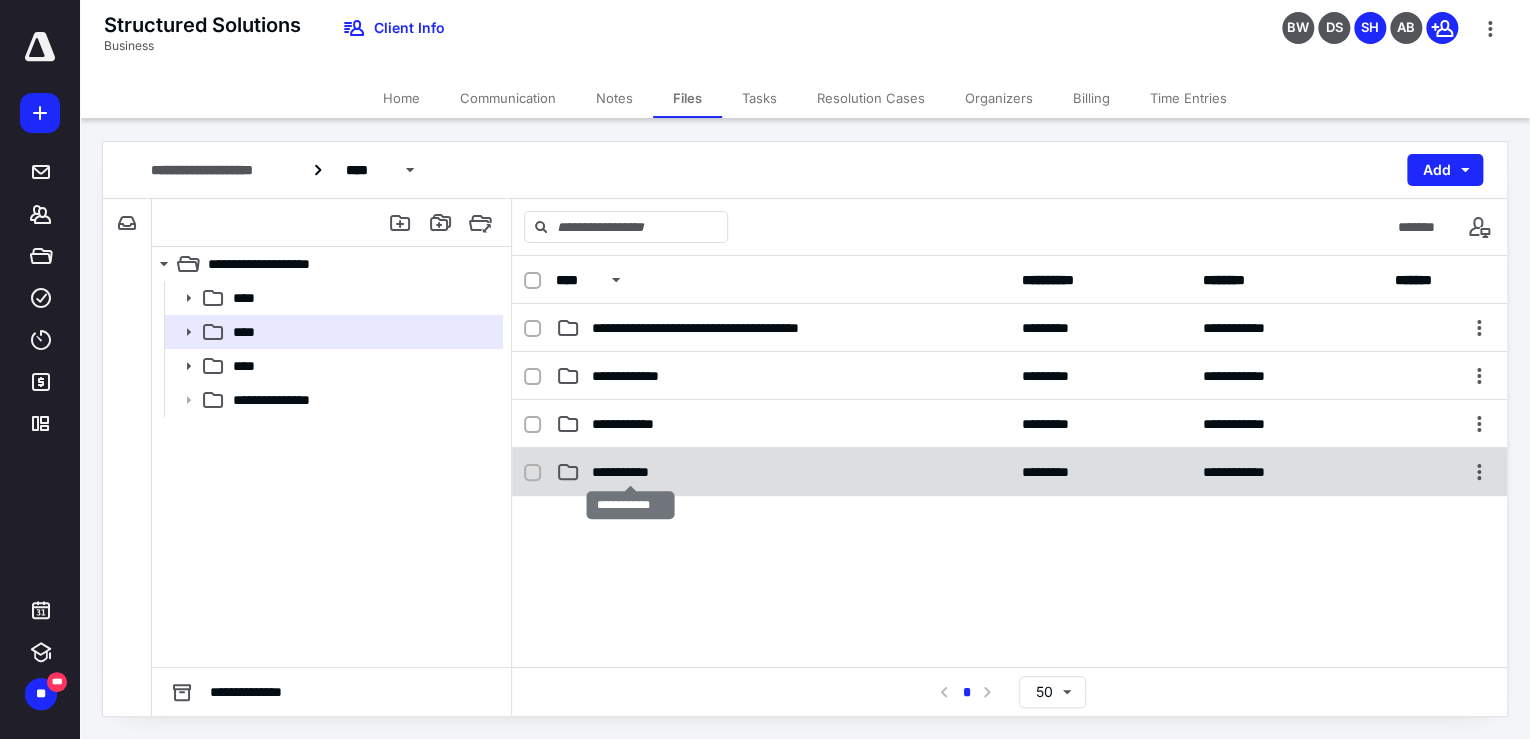 click on "**********" at bounding box center [631, 472] 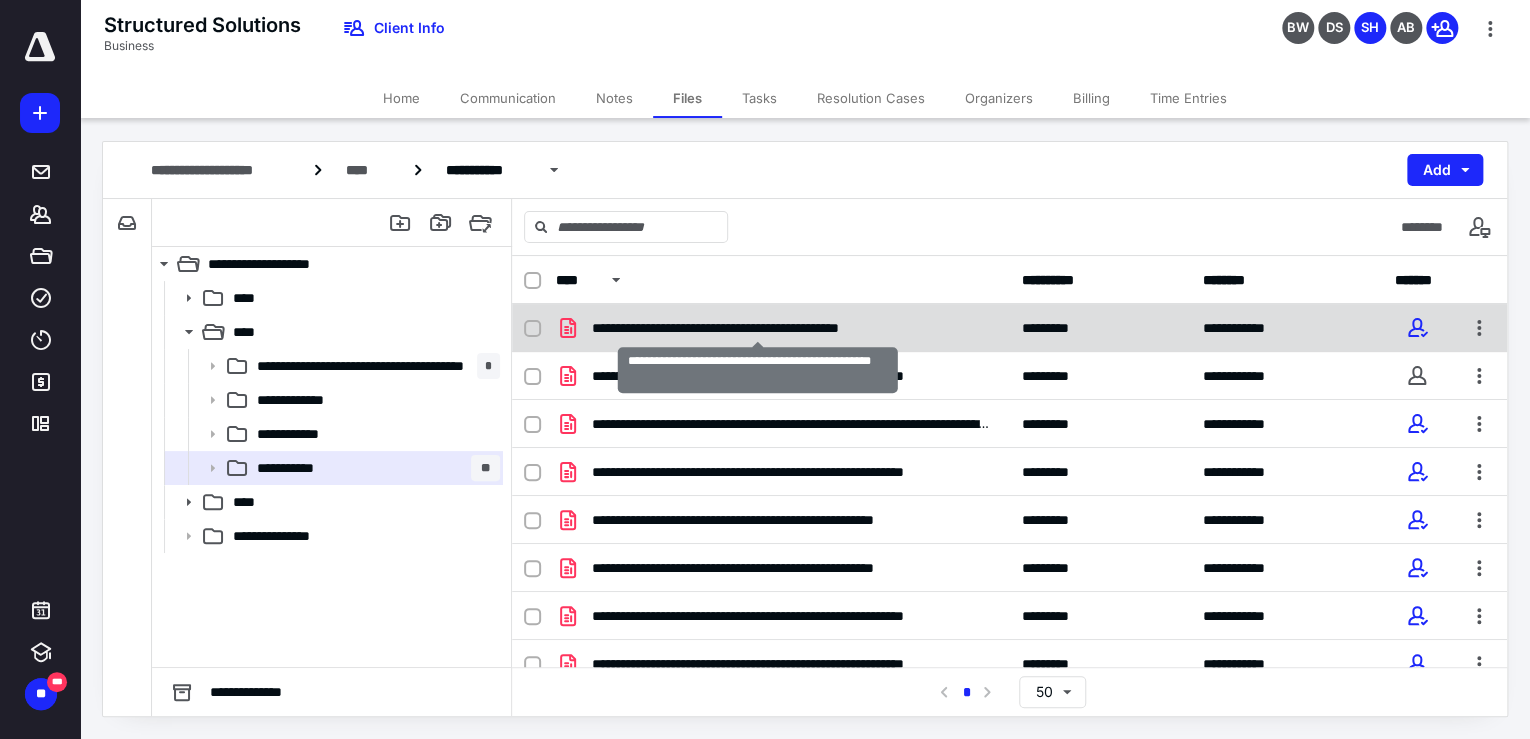 click on "**********" at bounding box center [758, 328] 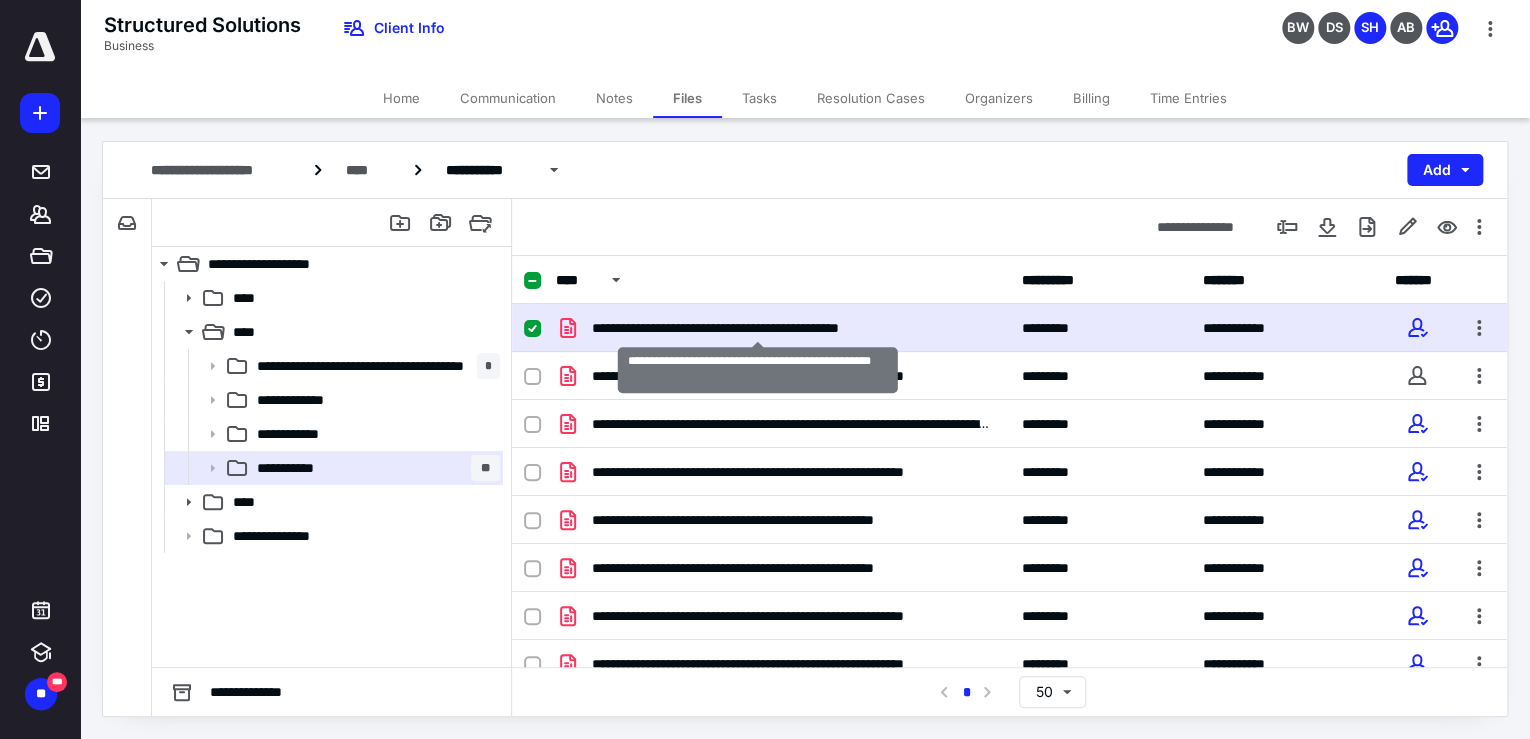 click on "**********" at bounding box center [758, 328] 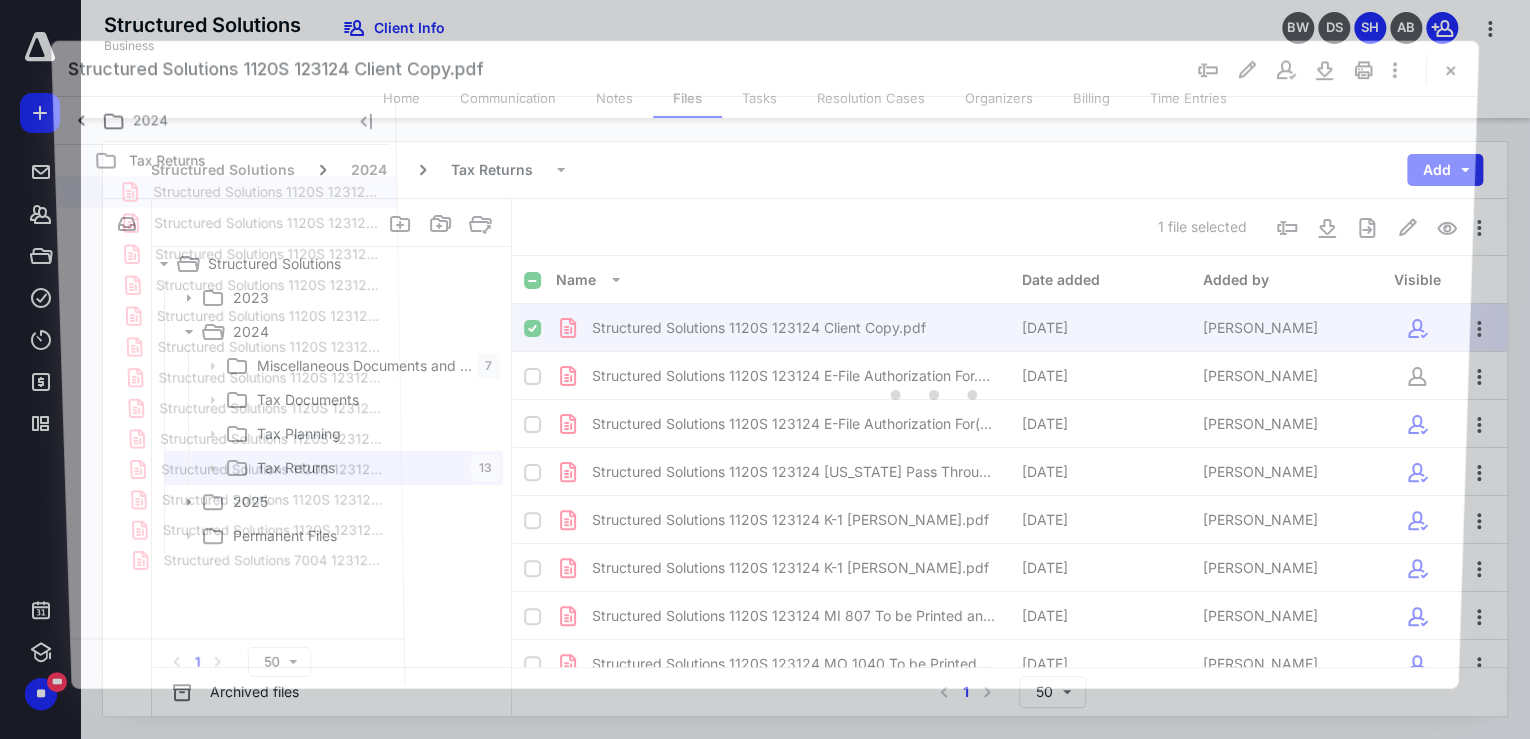 scroll, scrollTop: 0, scrollLeft: 0, axis: both 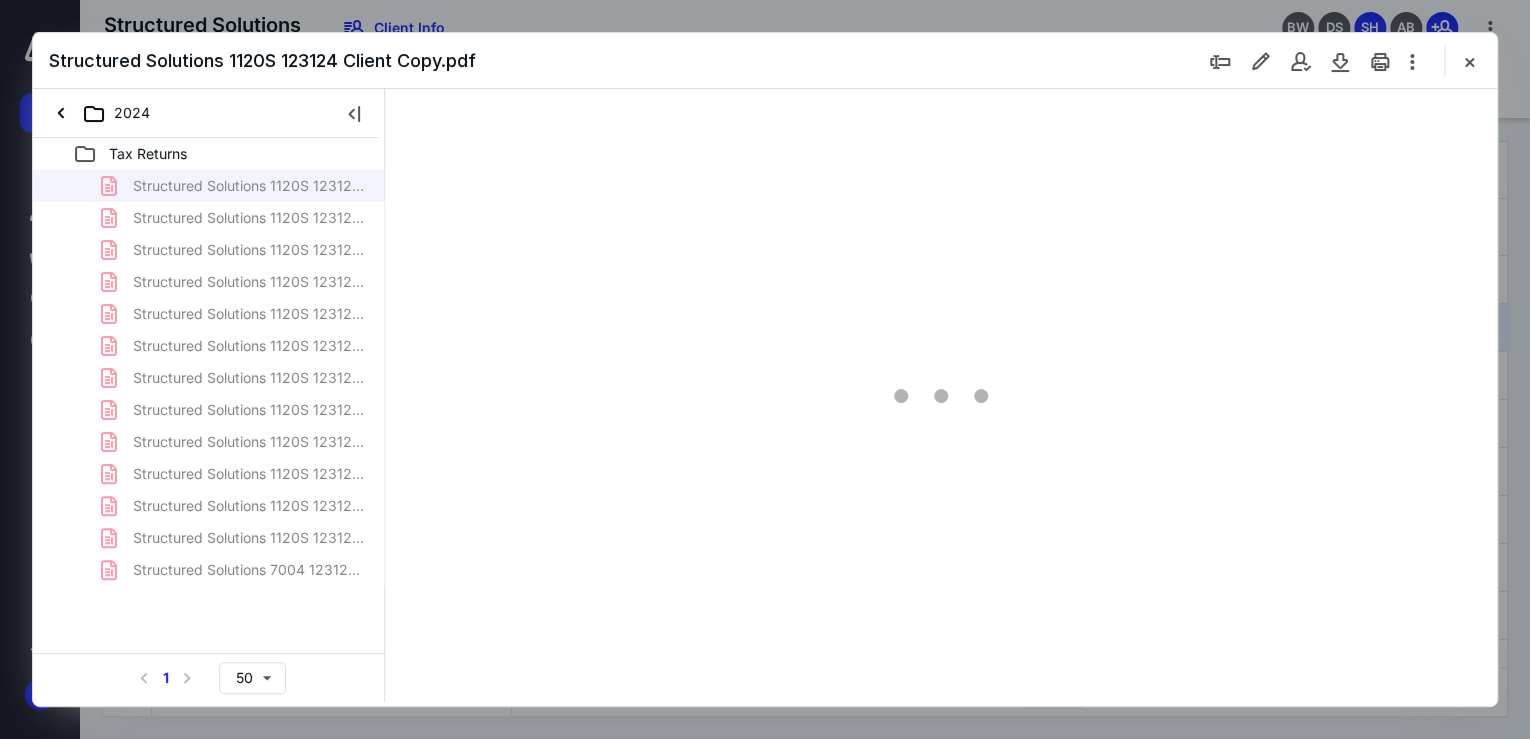 type on "178" 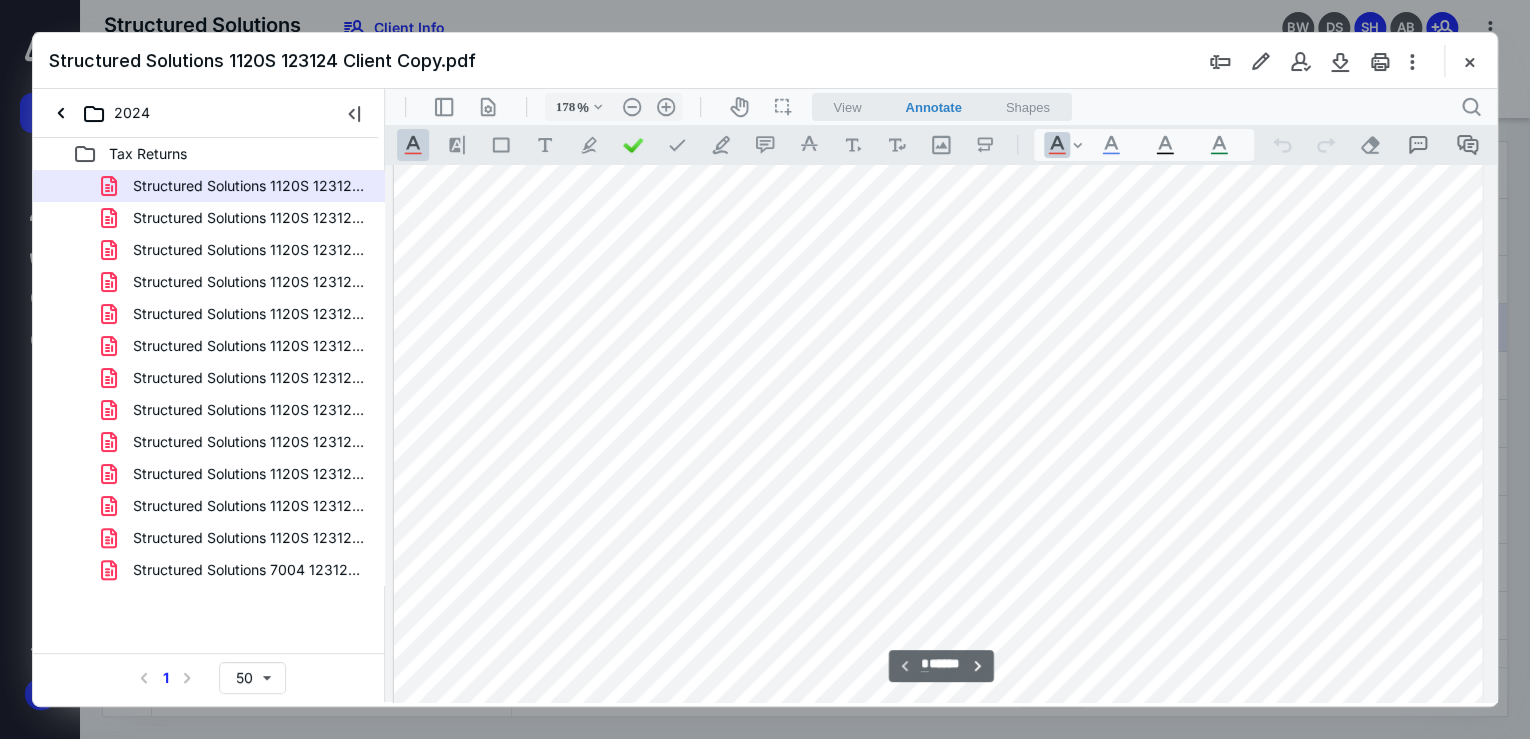 scroll, scrollTop: 563, scrollLeft: 158, axis: both 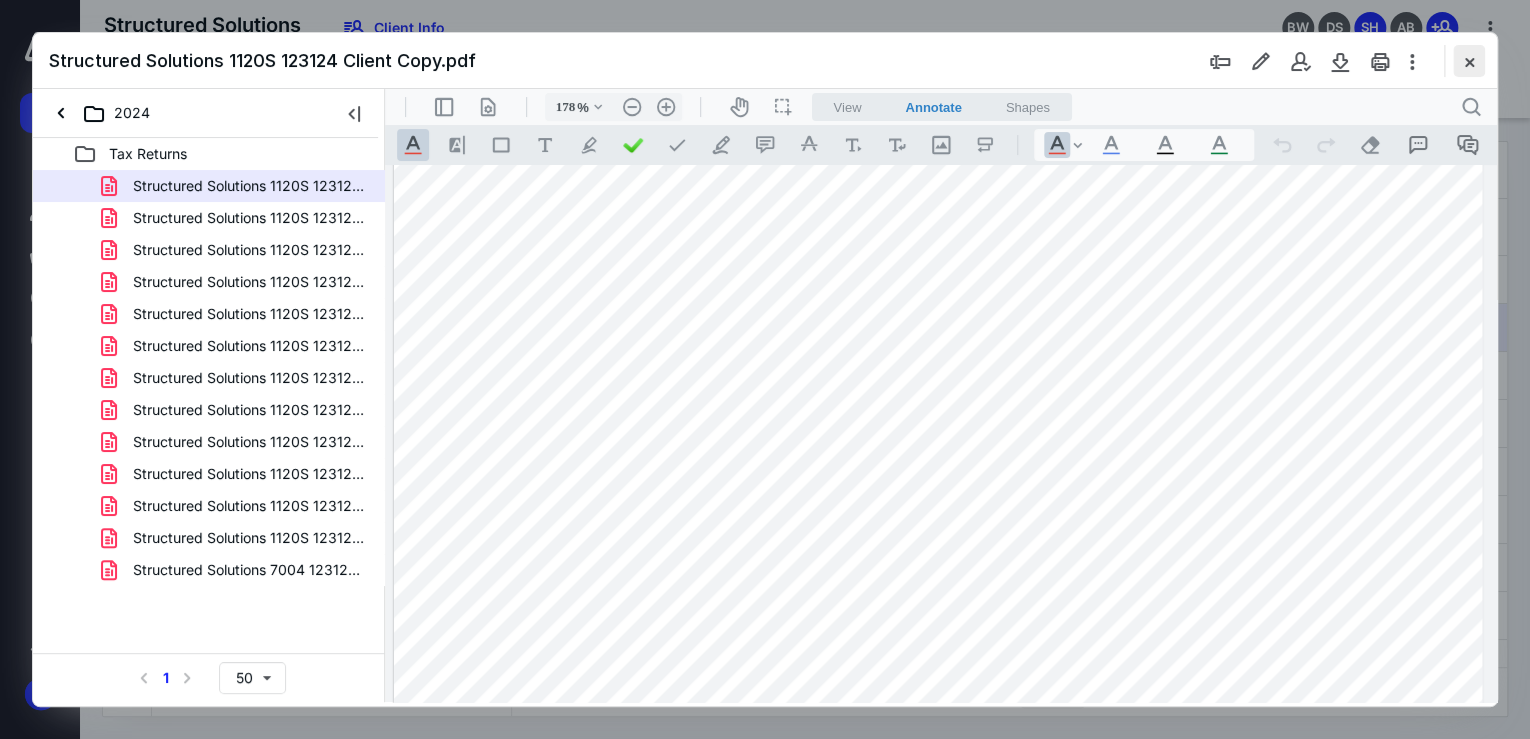 click at bounding box center [1469, 61] 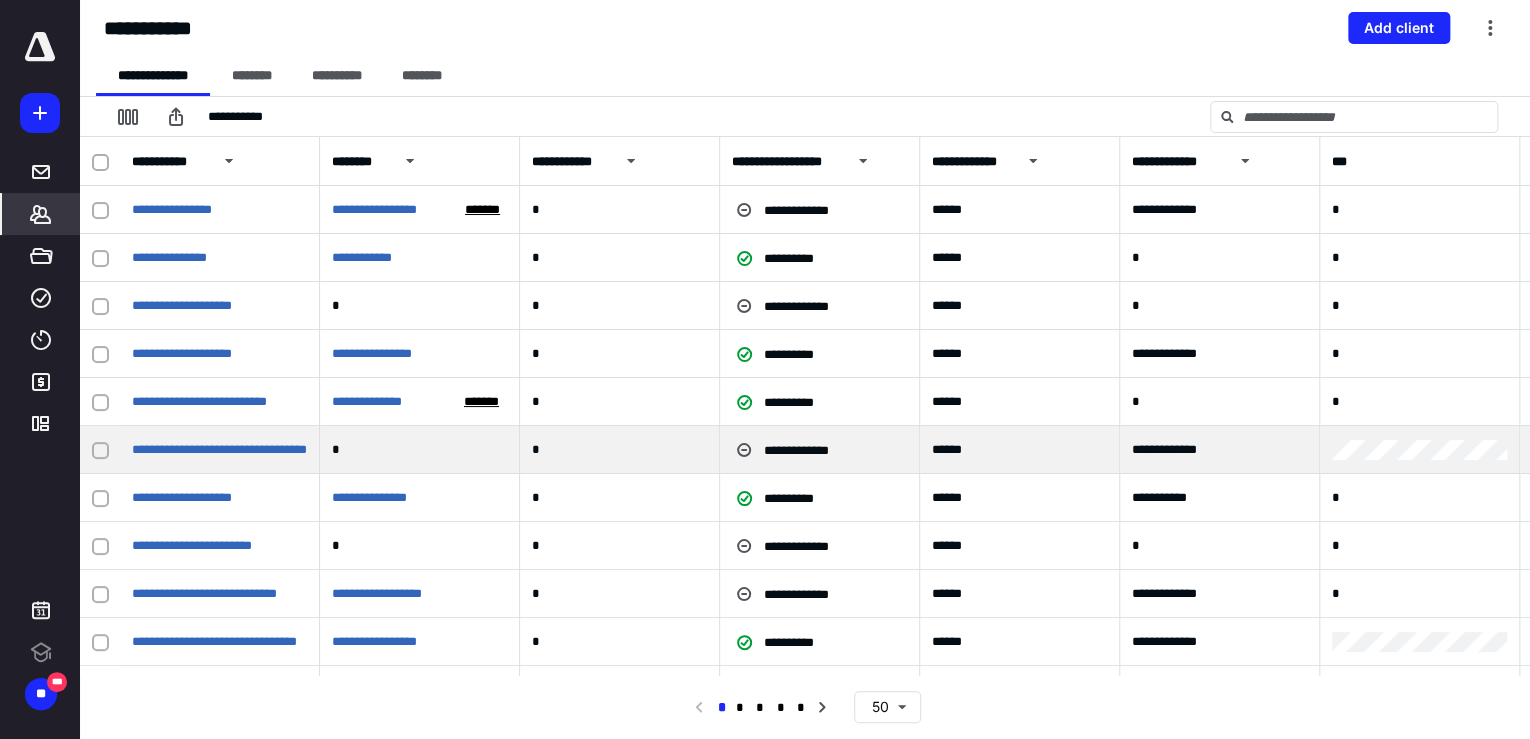scroll, scrollTop: 0, scrollLeft: 0, axis: both 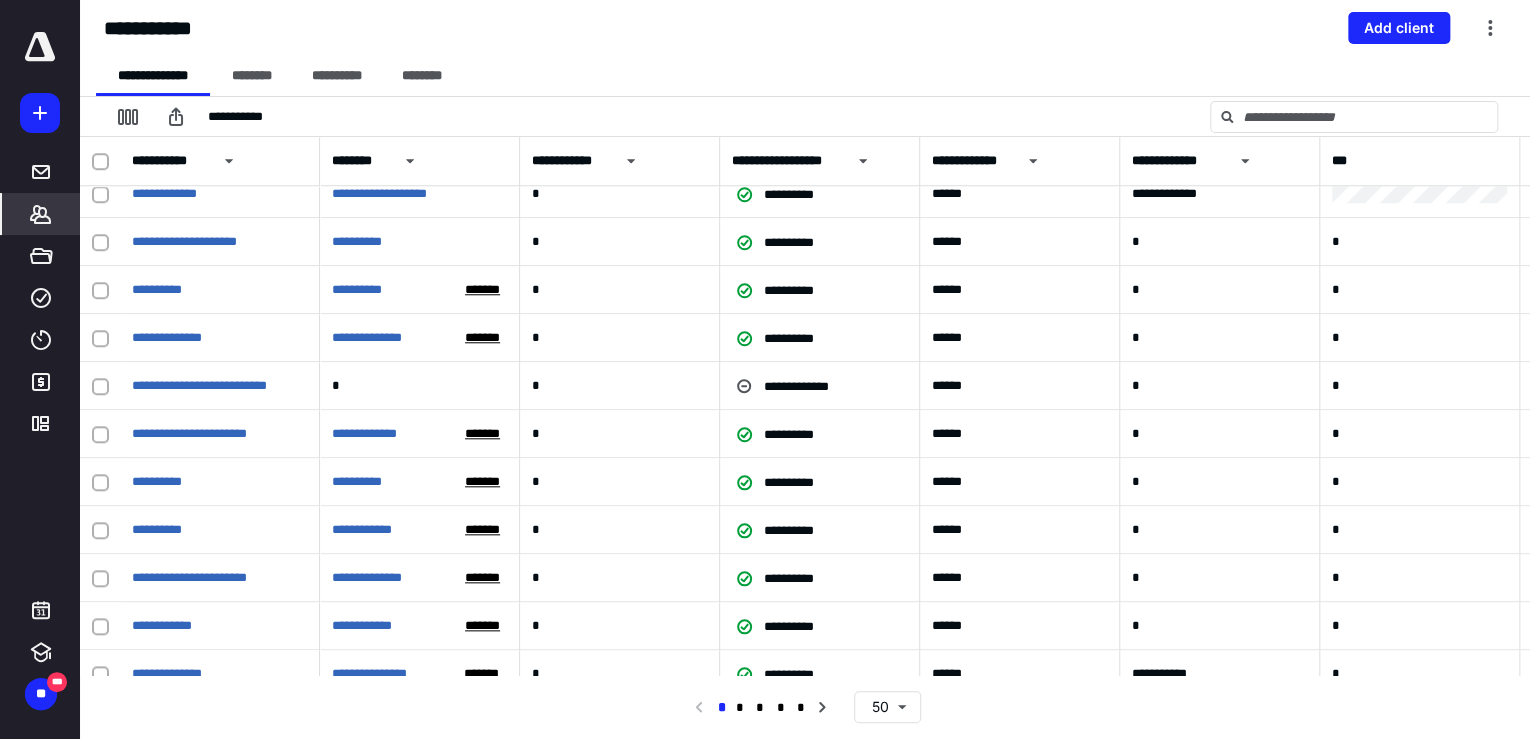 click on "**********" at bounding box center [805, 707] 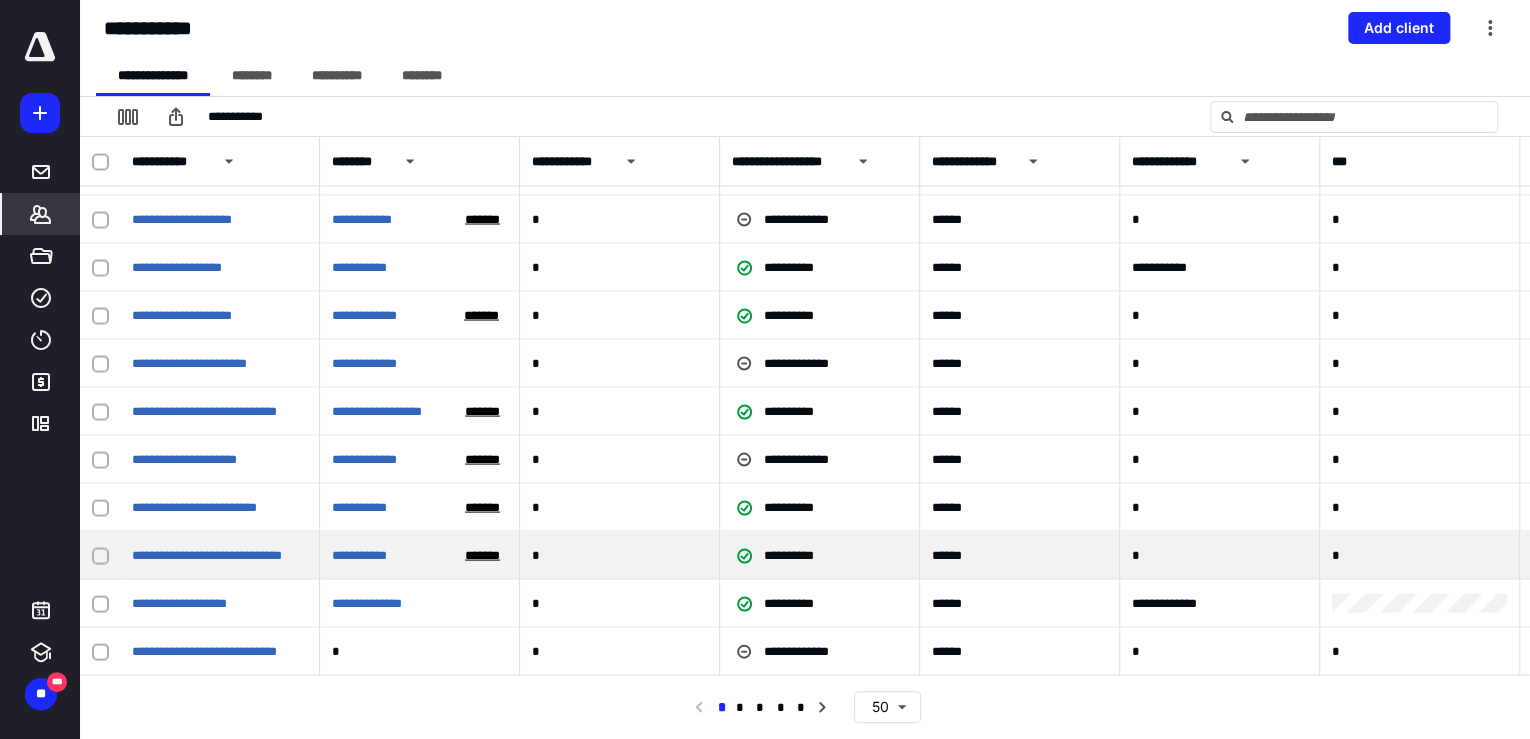 scroll, scrollTop: 1922, scrollLeft: 0, axis: vertical 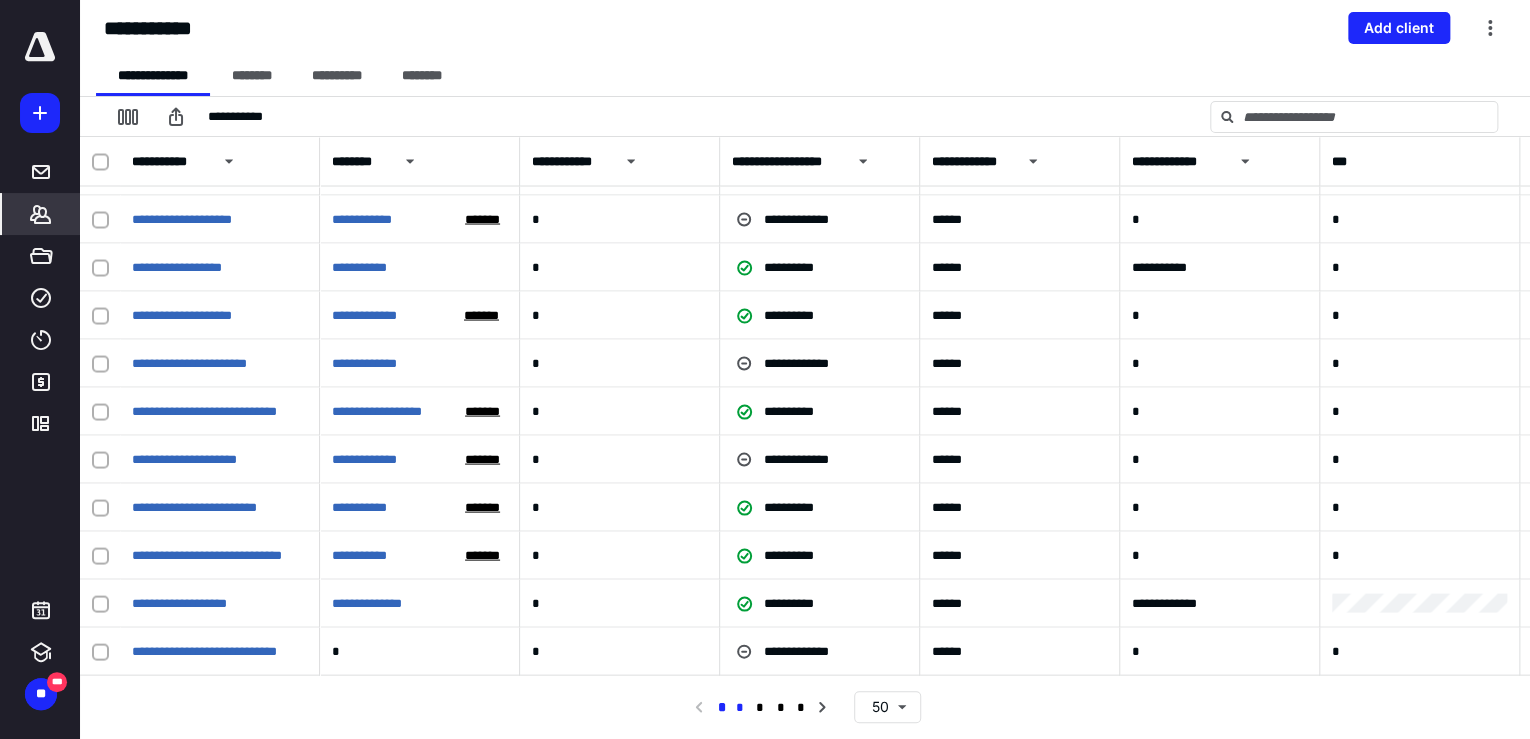 click on "*" at bounding box center [740, 708] 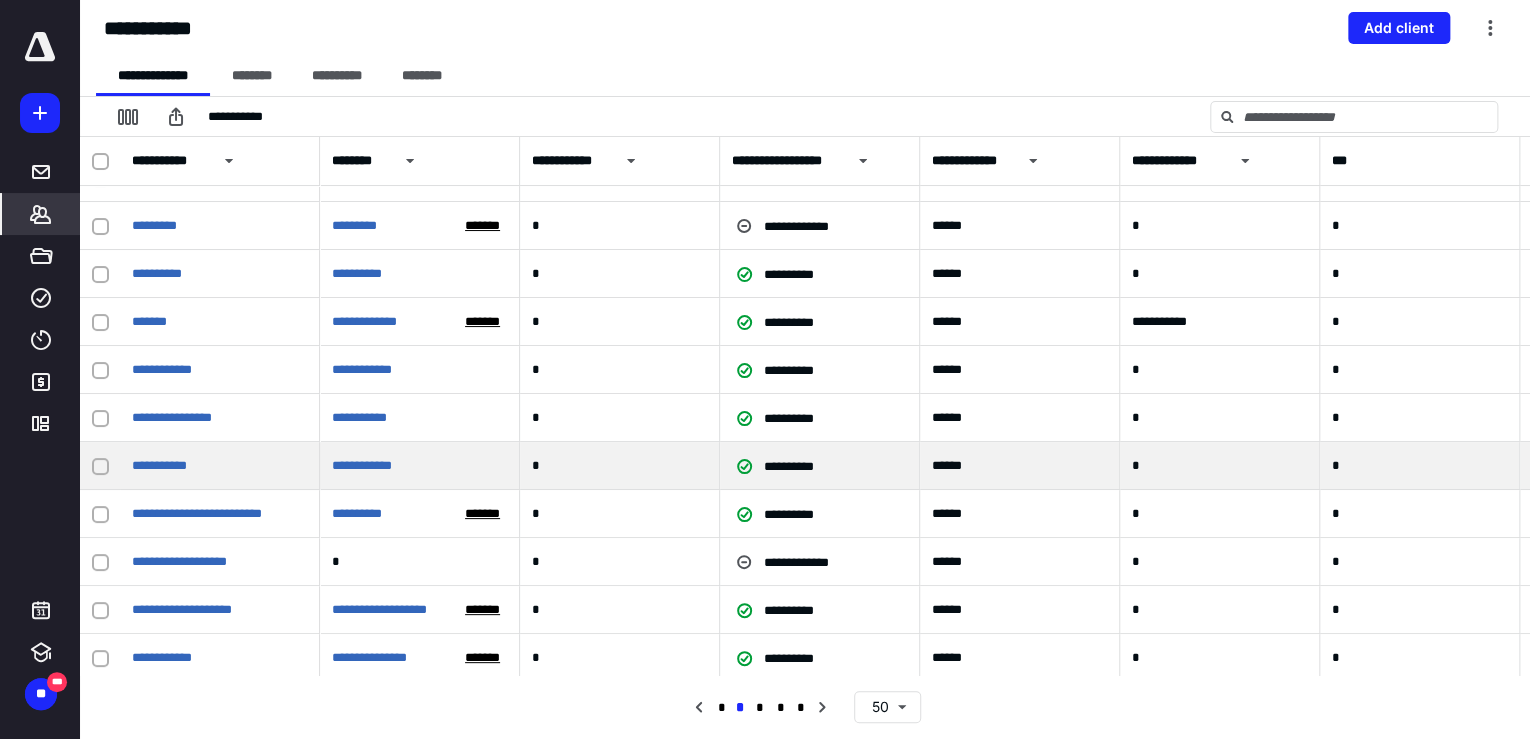 scroll, scrollTop: 0, scrollLeft: 0, axis: both 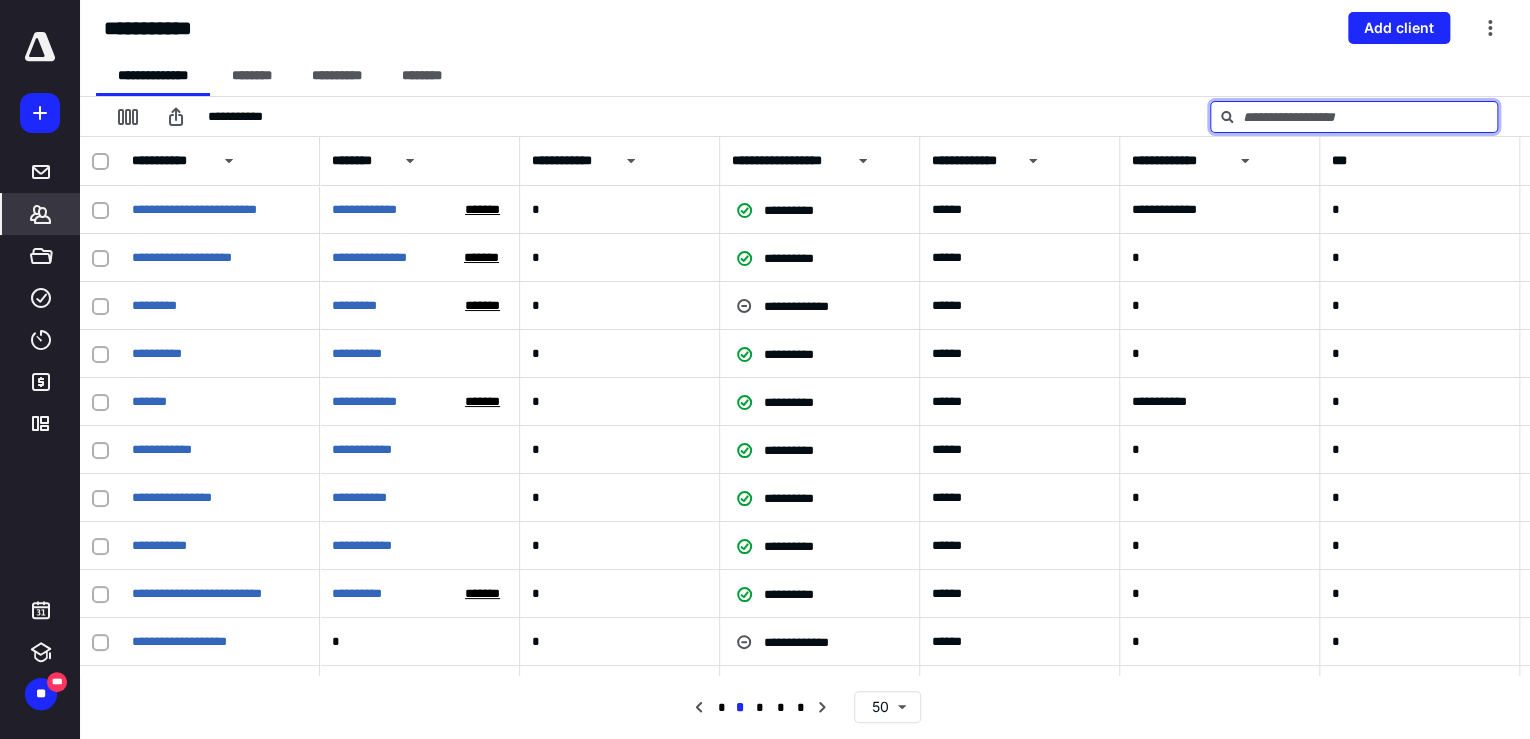 click at bounding box center (1354, 117) 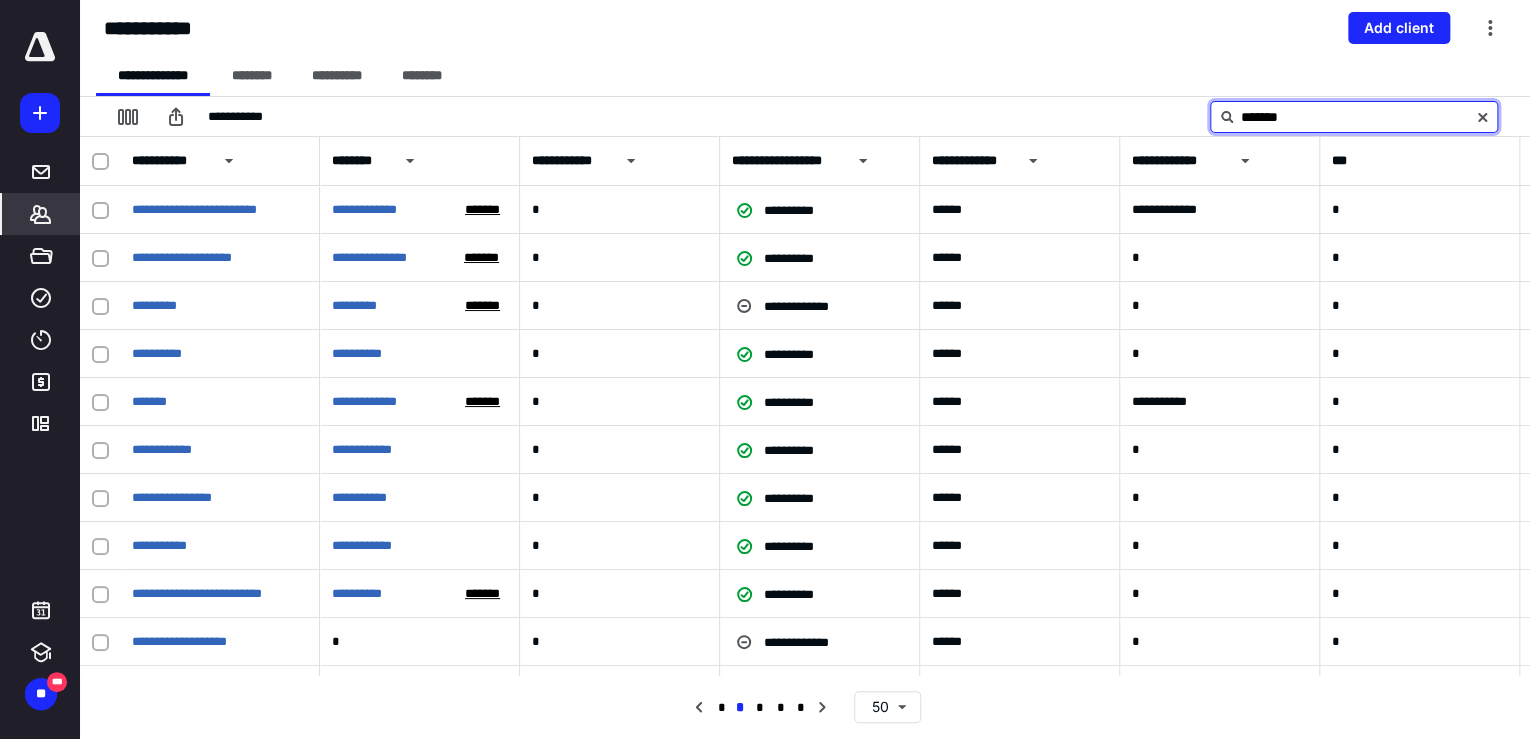 type on "*******" 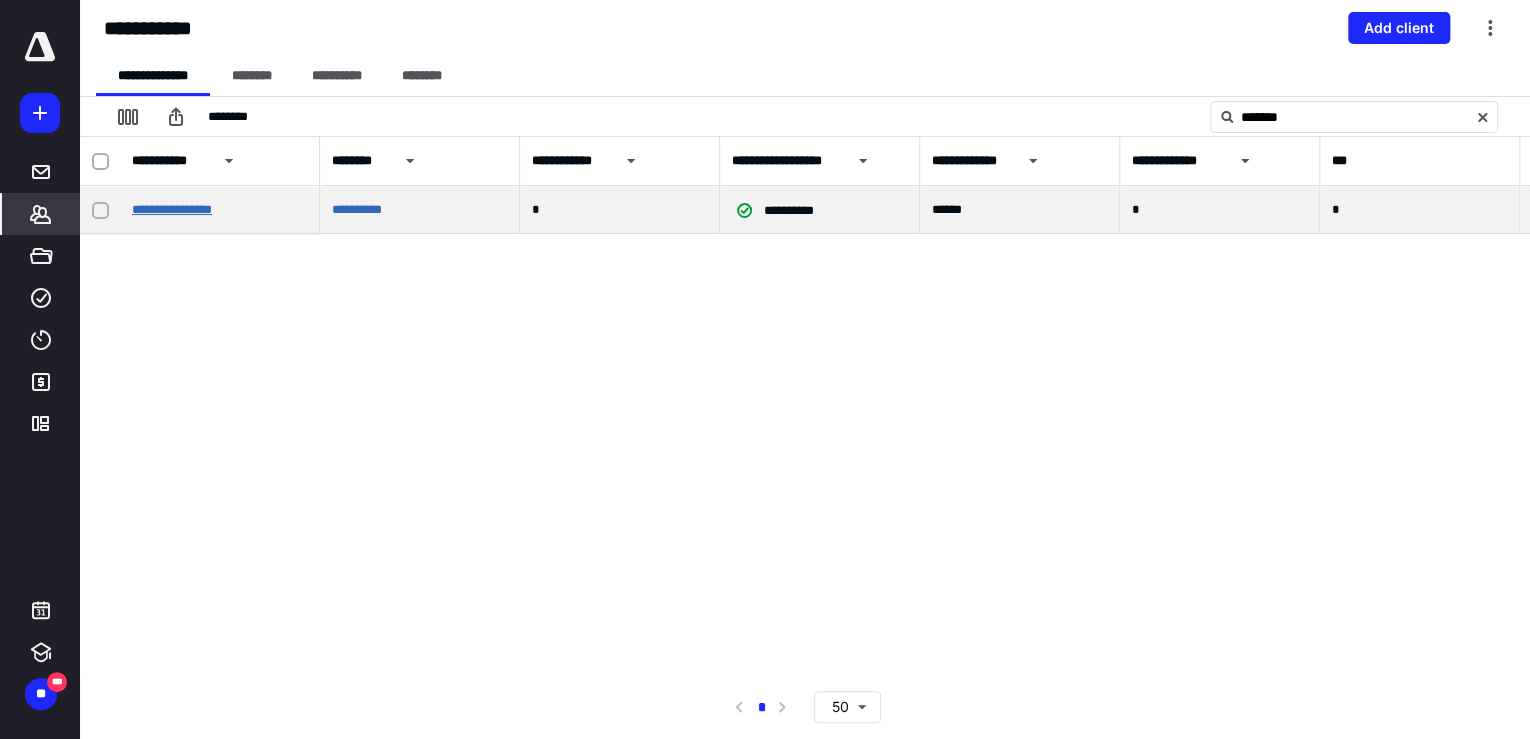 click on "**********" at bounding box center (172, 209) 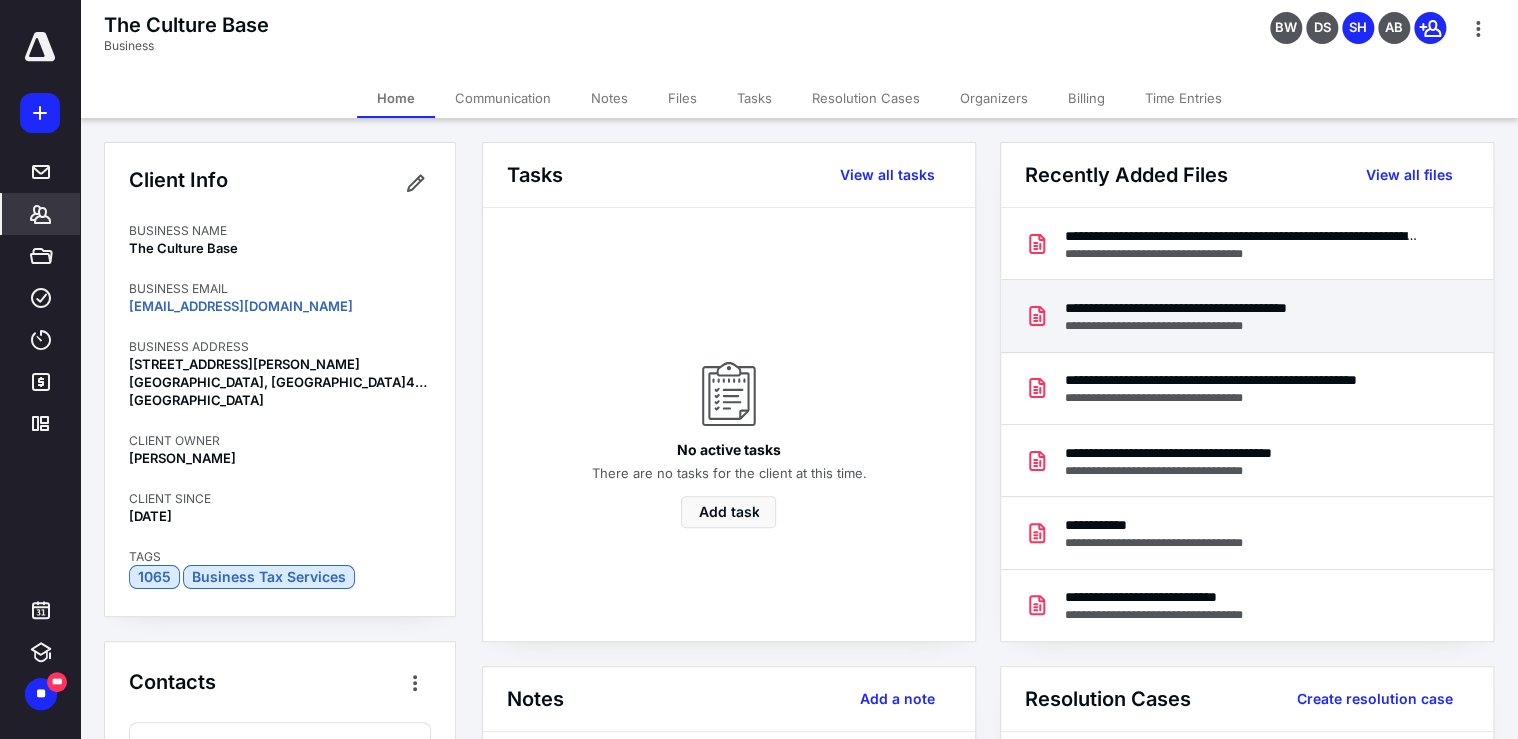 click on "**********" at bounding box center (1218, 308) 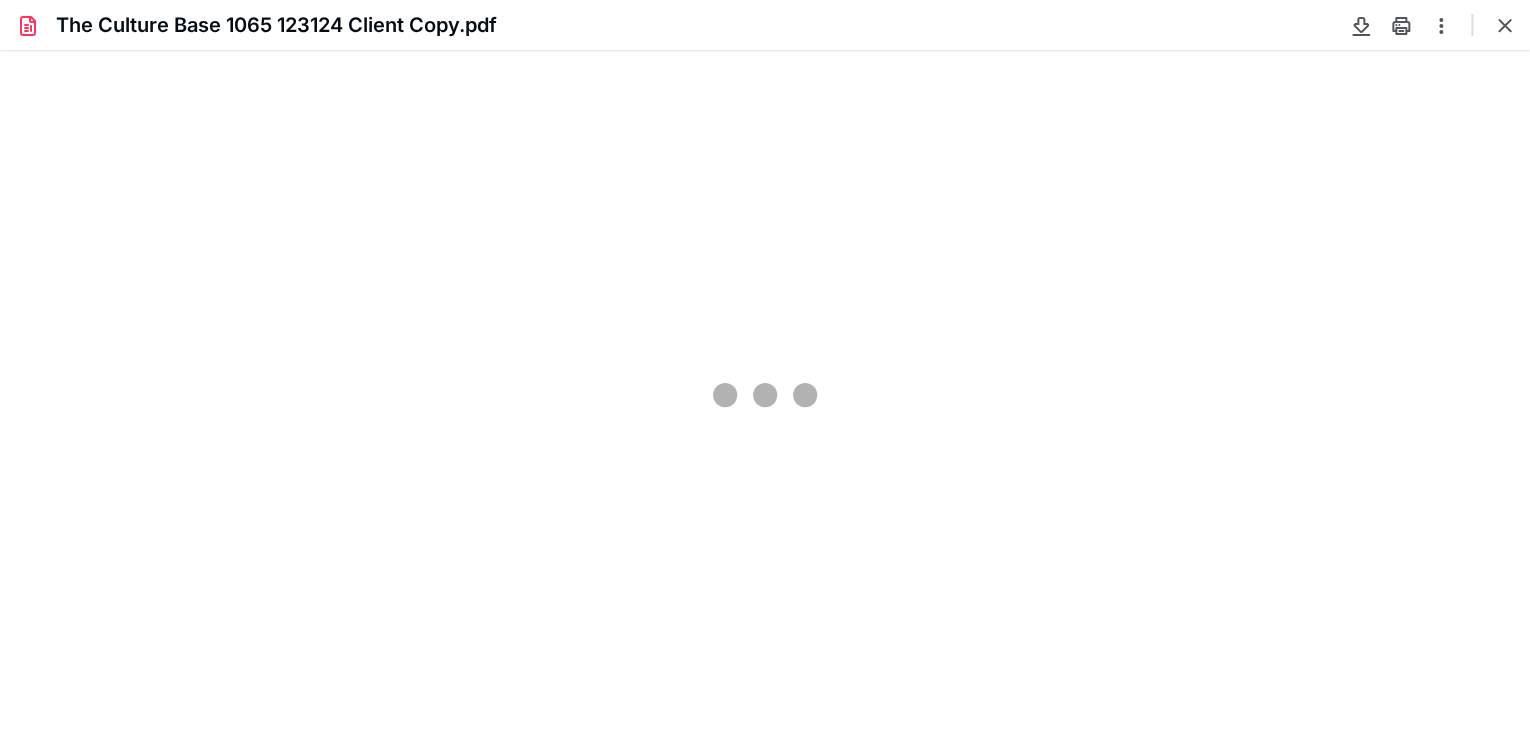 scroll, scrollTop: 0, scrollLeft: 0, axis: both 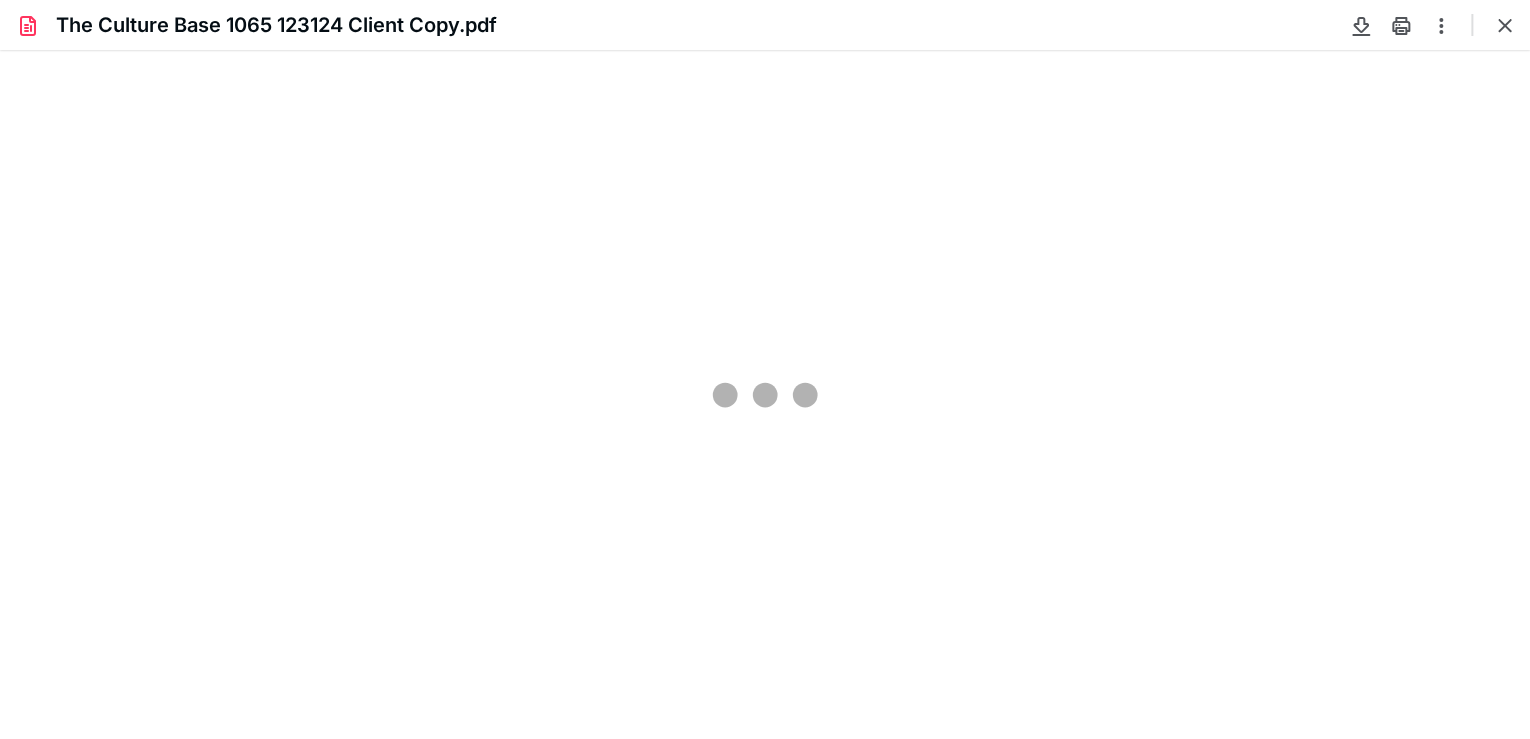 type on "245" 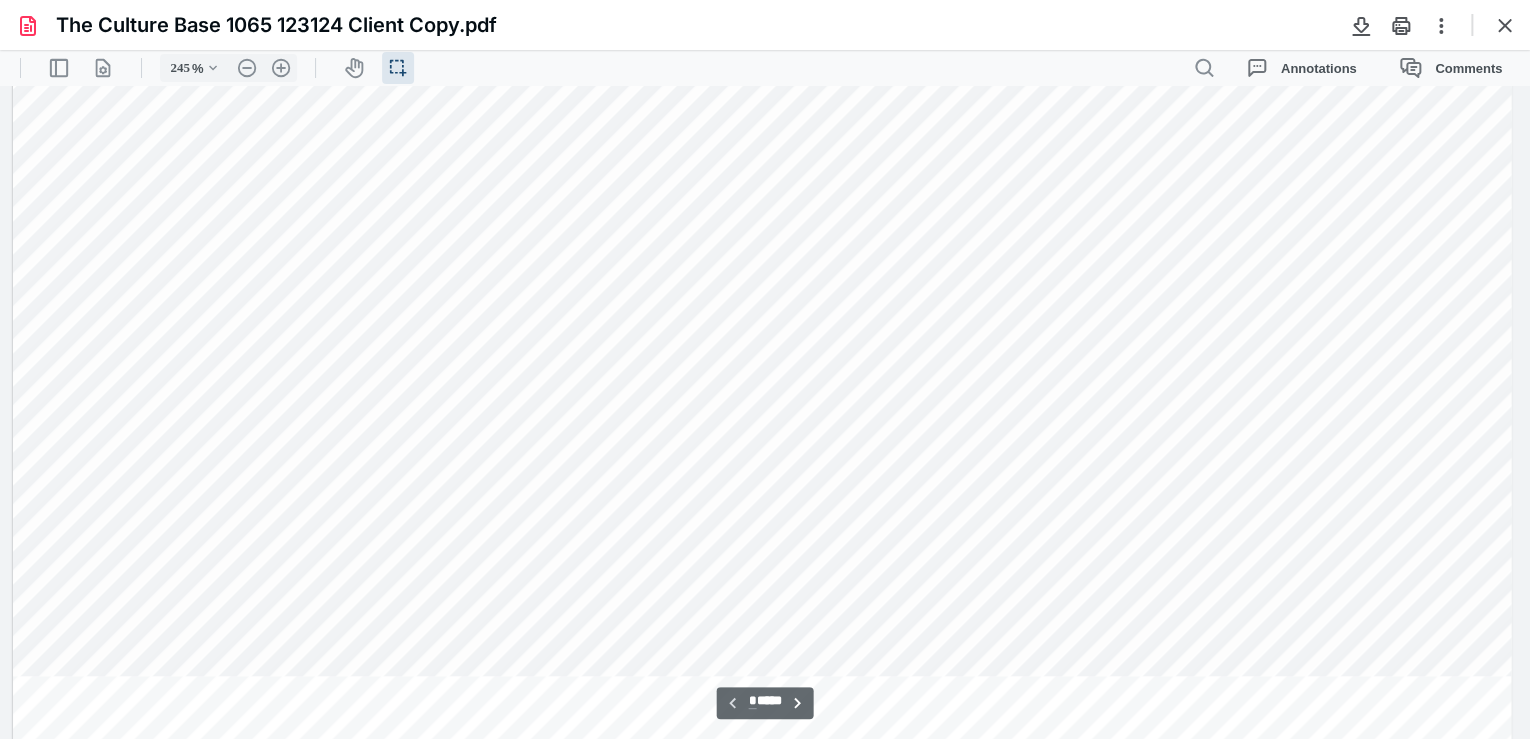 scroll, scrollTop: 686, scrollLeft: 218, axis: both 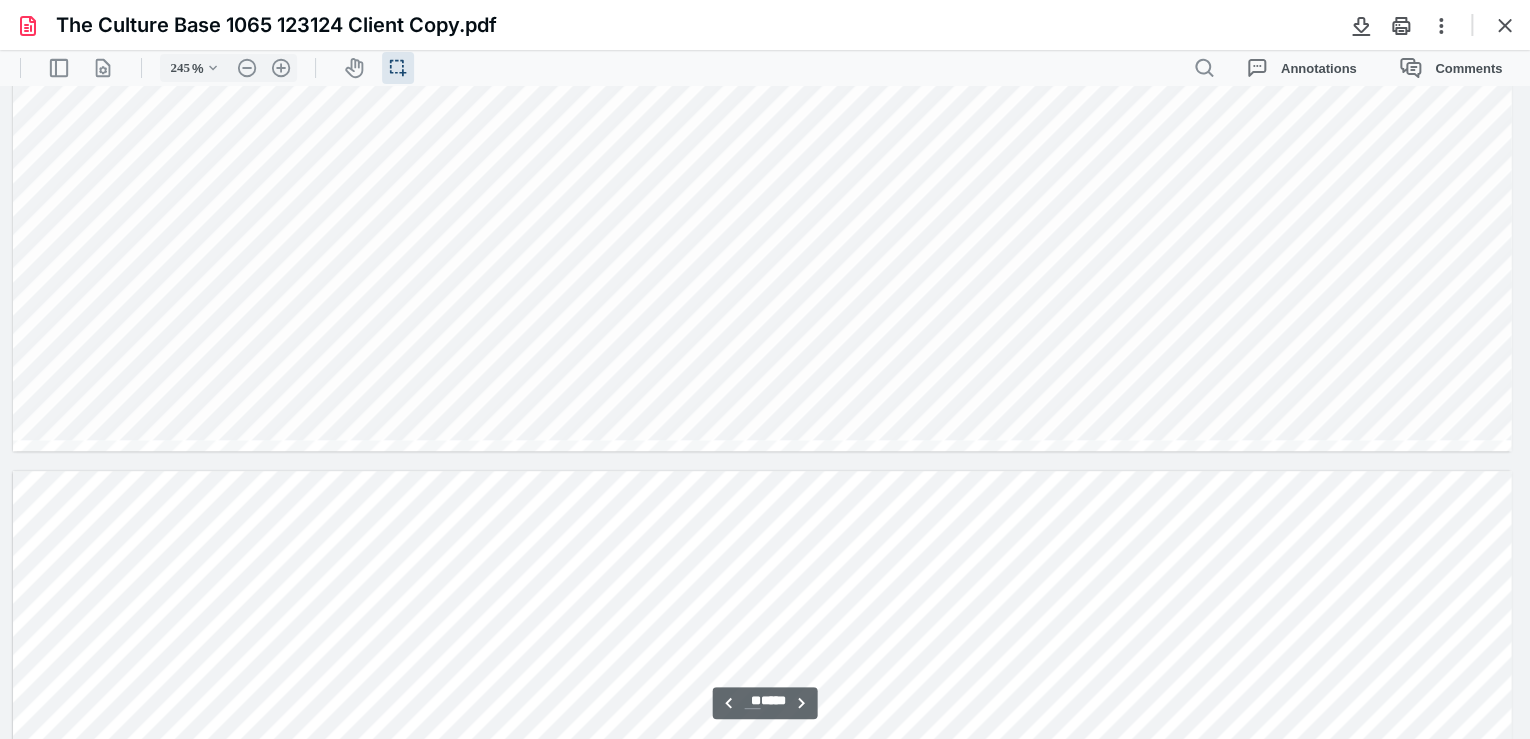 type on "**" 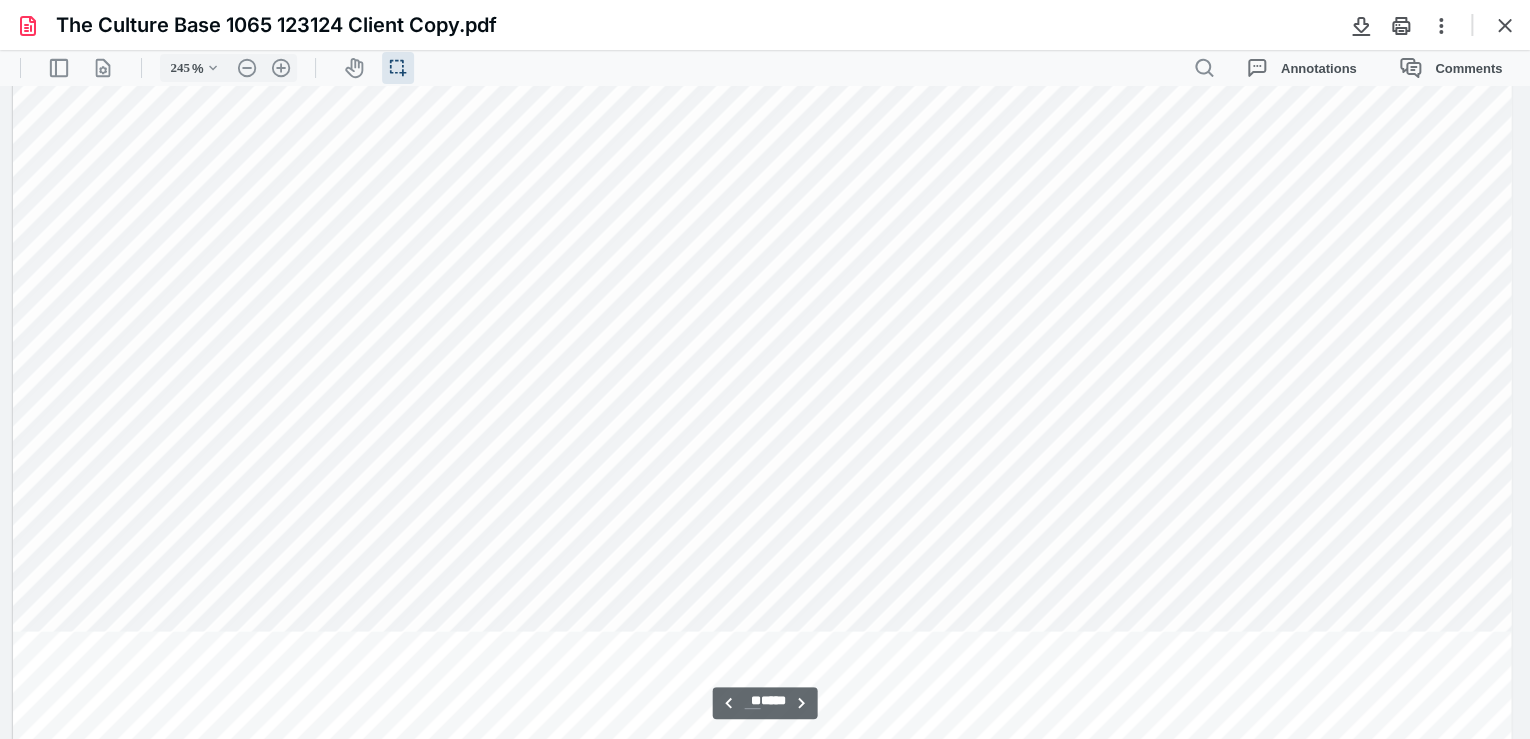 scroll, scrollTop: 51611, scrollLeft: 218, axis: both 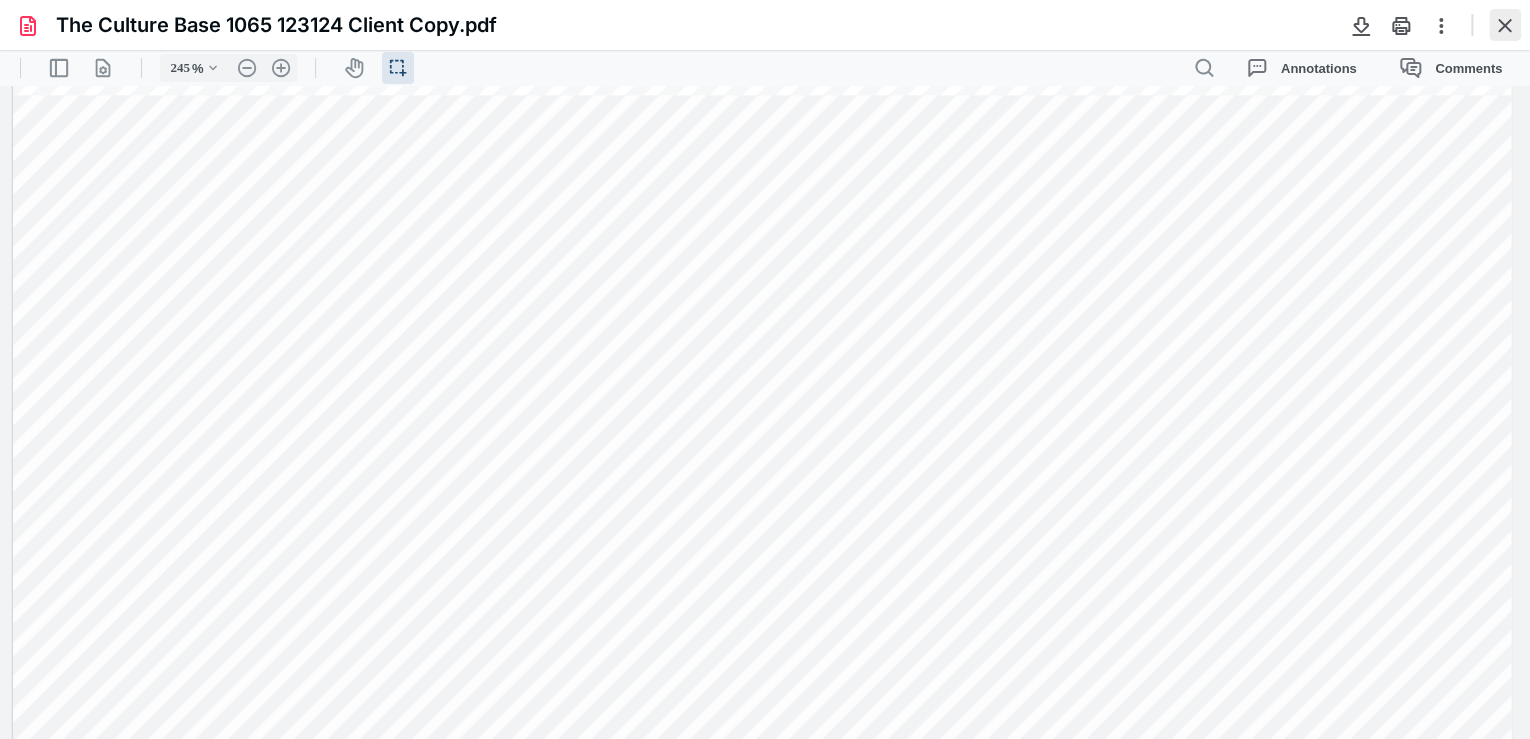 click at bounding box center (1505, 25) 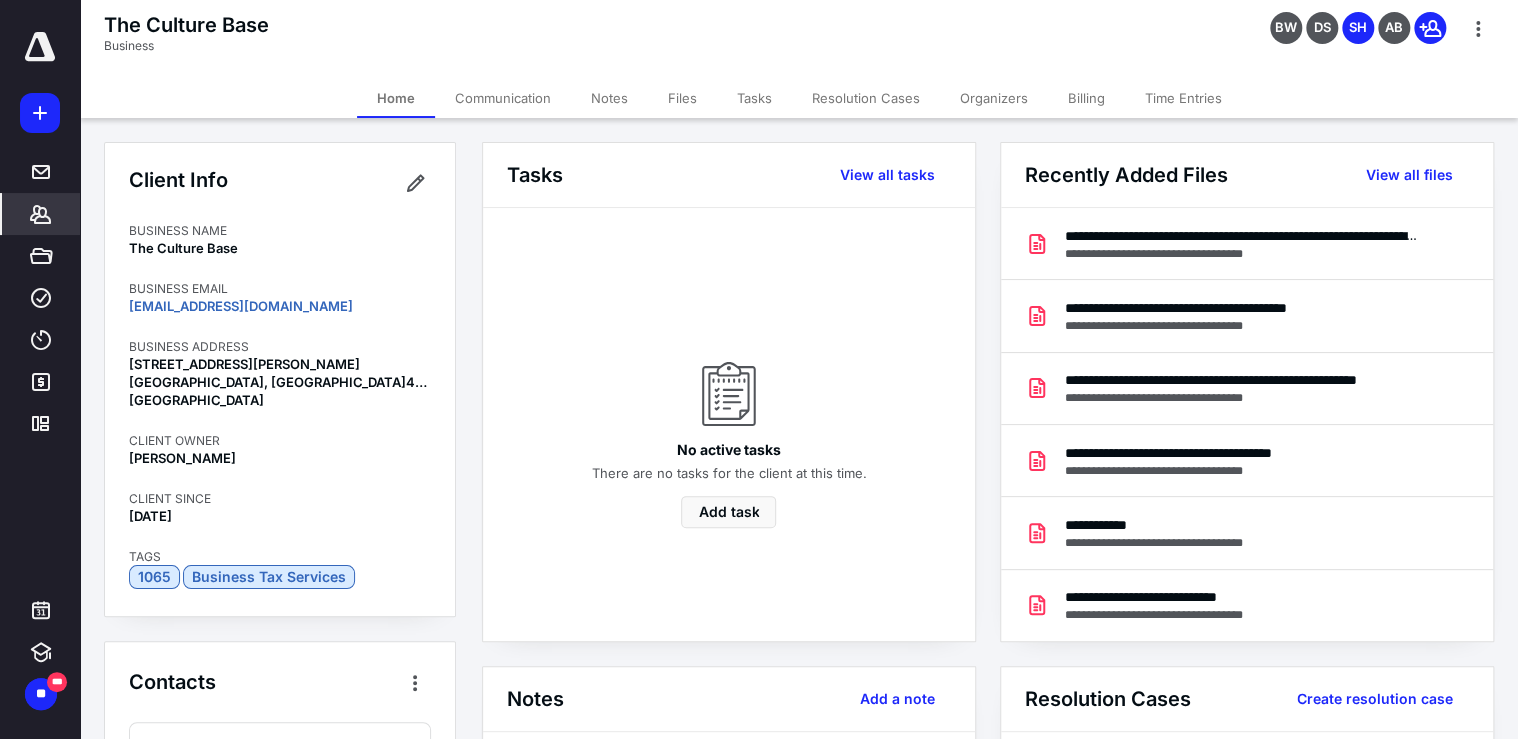 click on "*******" at bounding box center (41, 214) 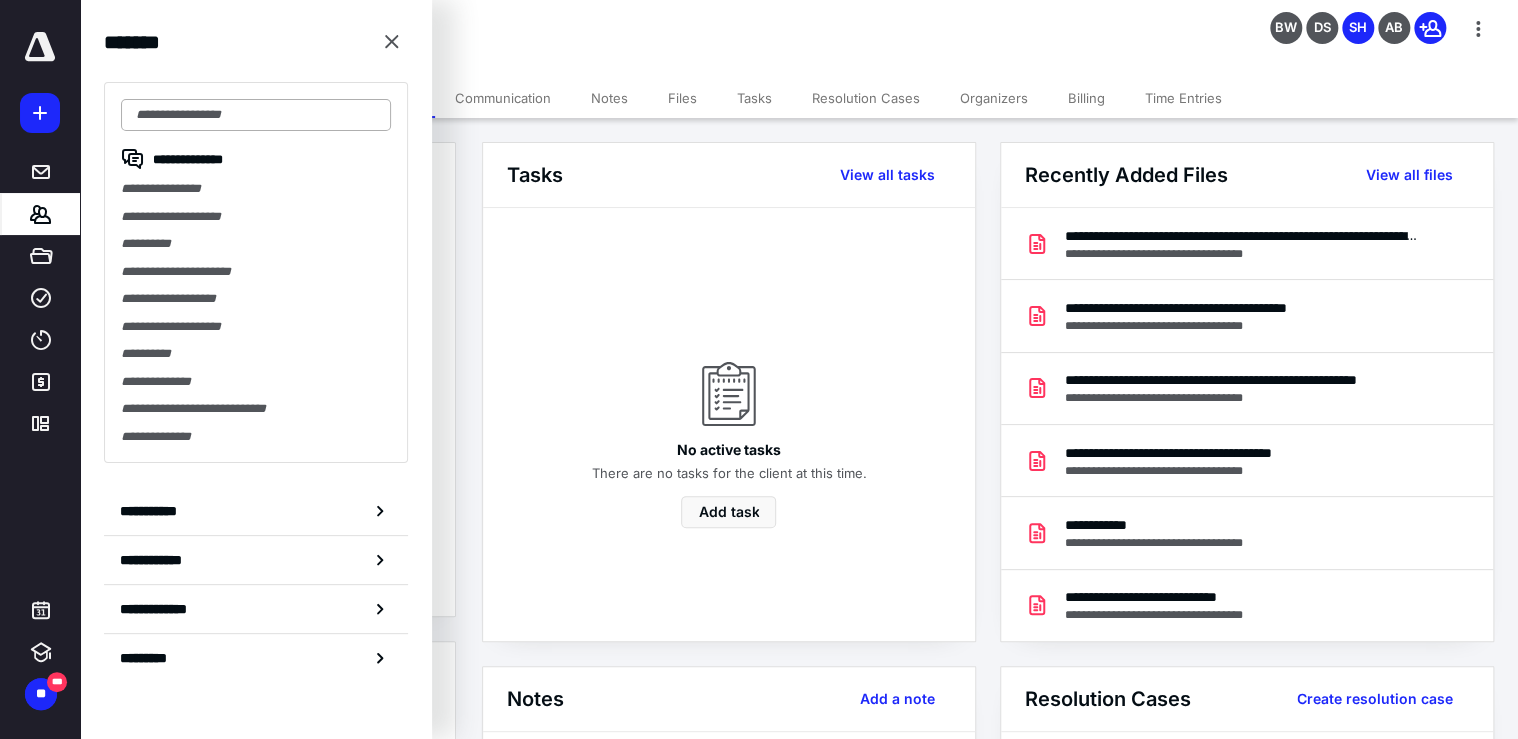 click at bounding box center (256, 115) 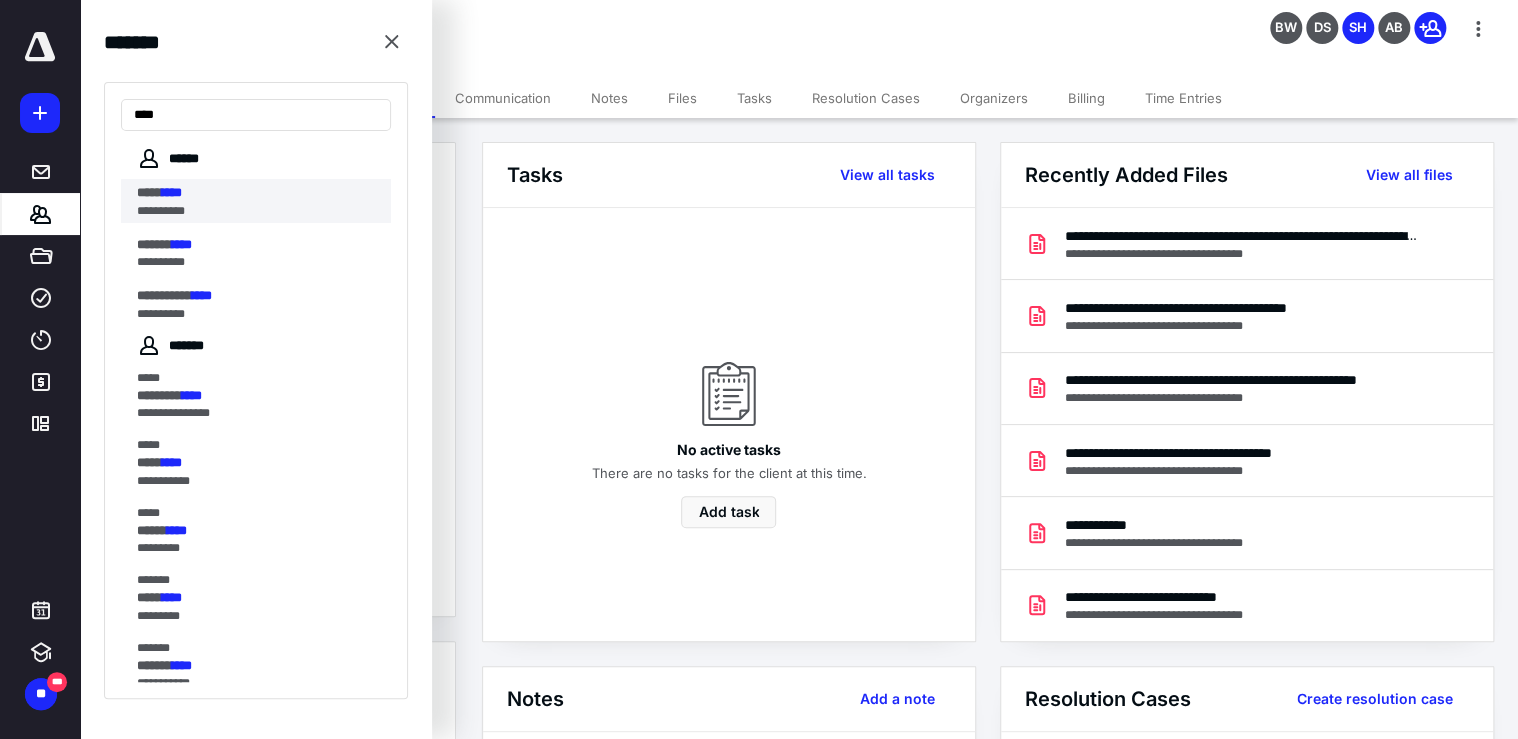 type on "****" 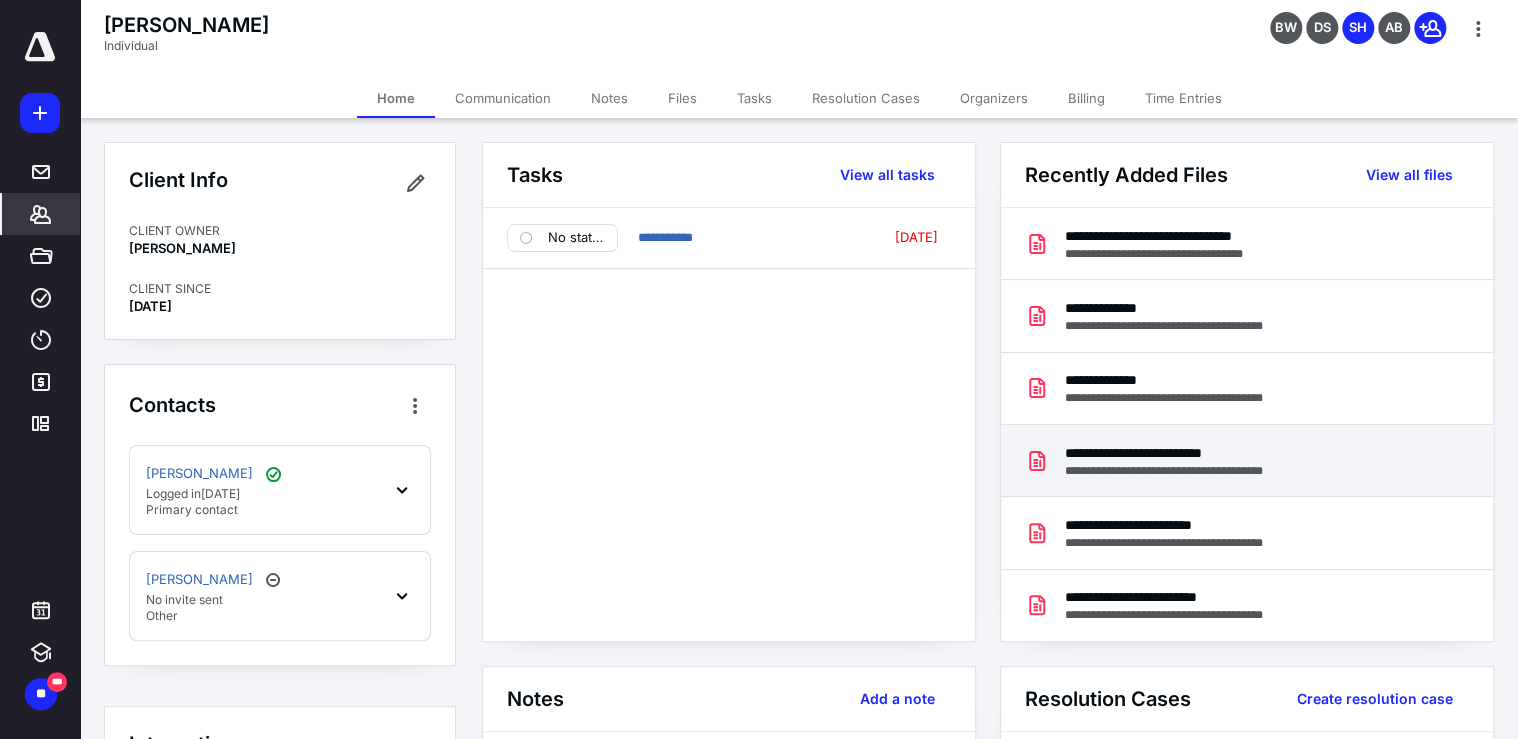 click on "**********" at bounding box center (1189, 453) 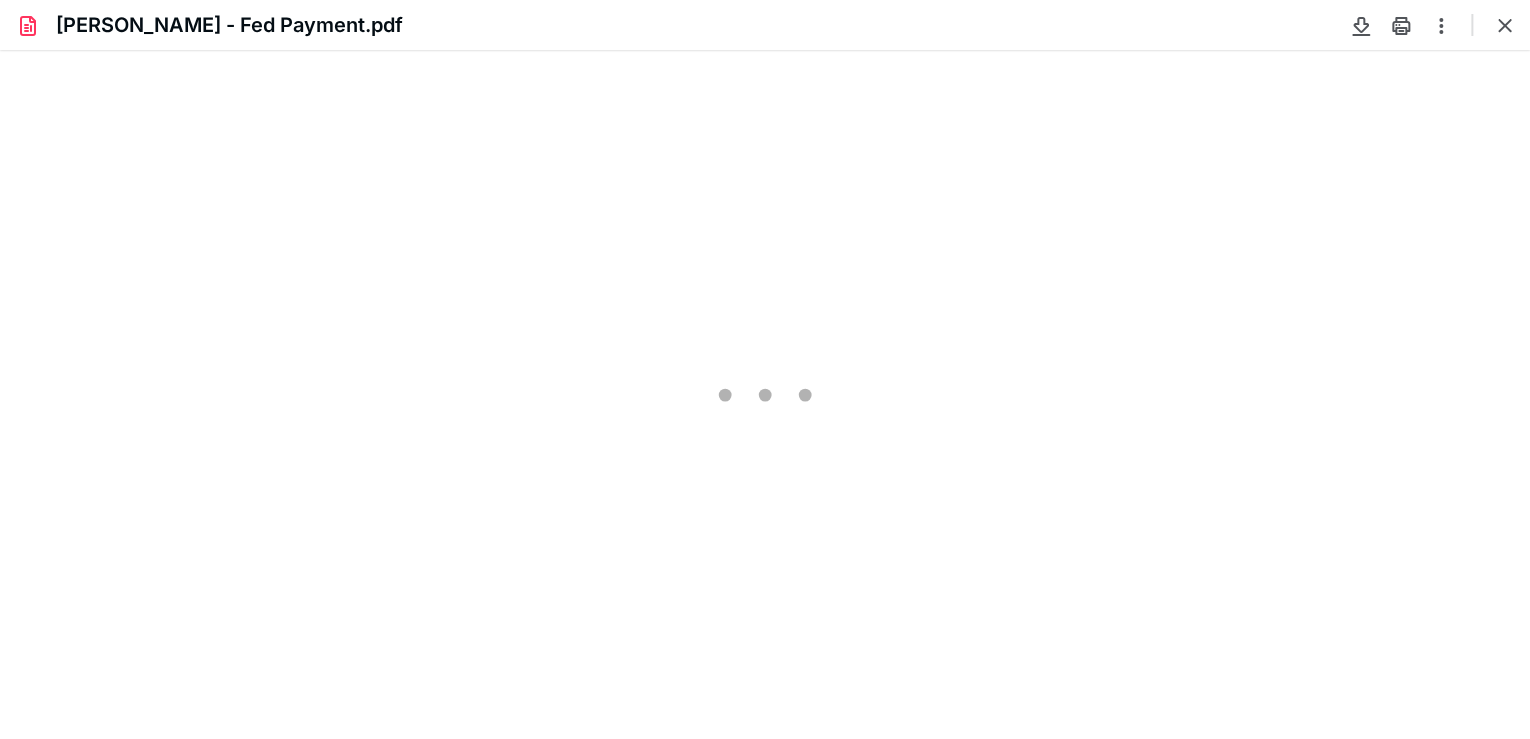 scroll, scrollTop: 0, scrollLeft: 0, axis: both 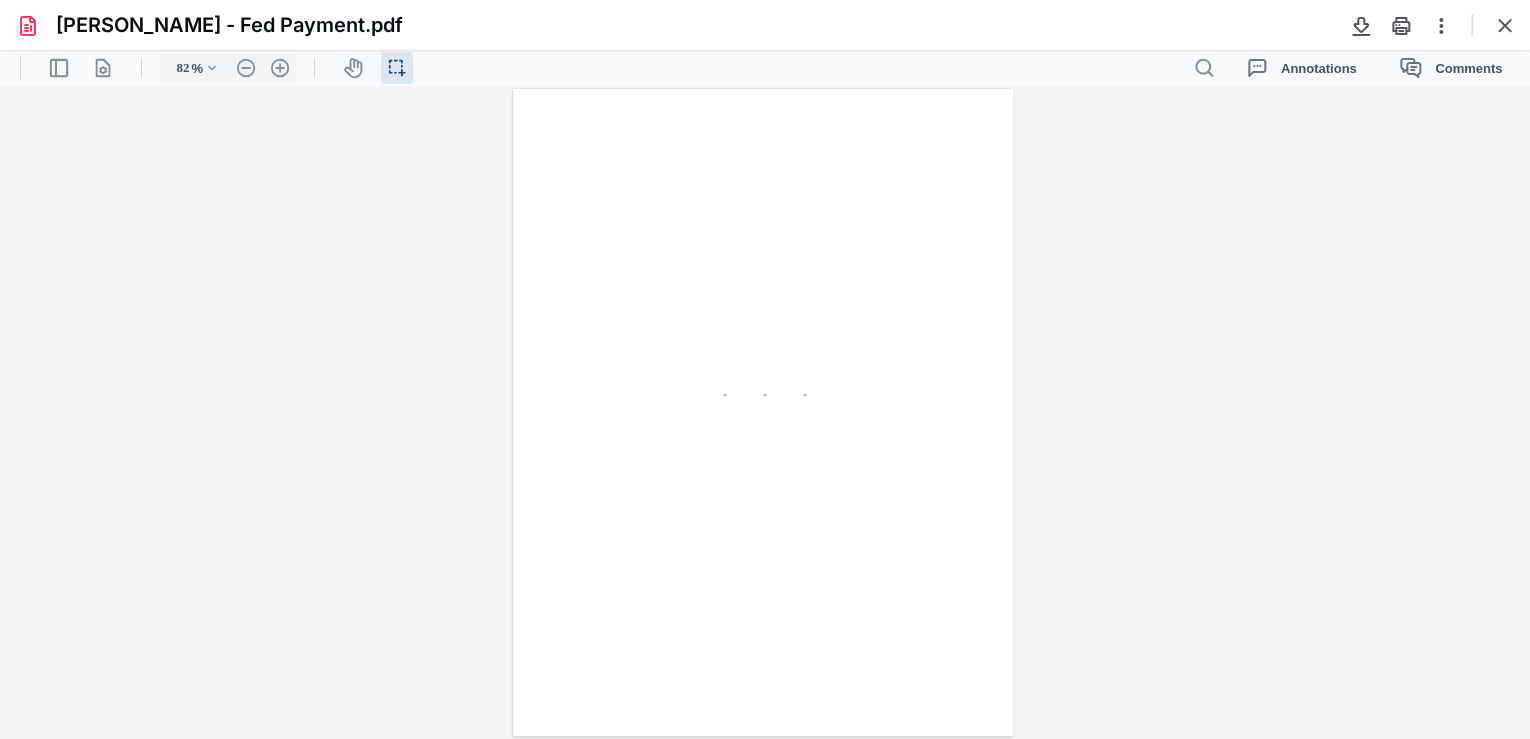 type on "245" 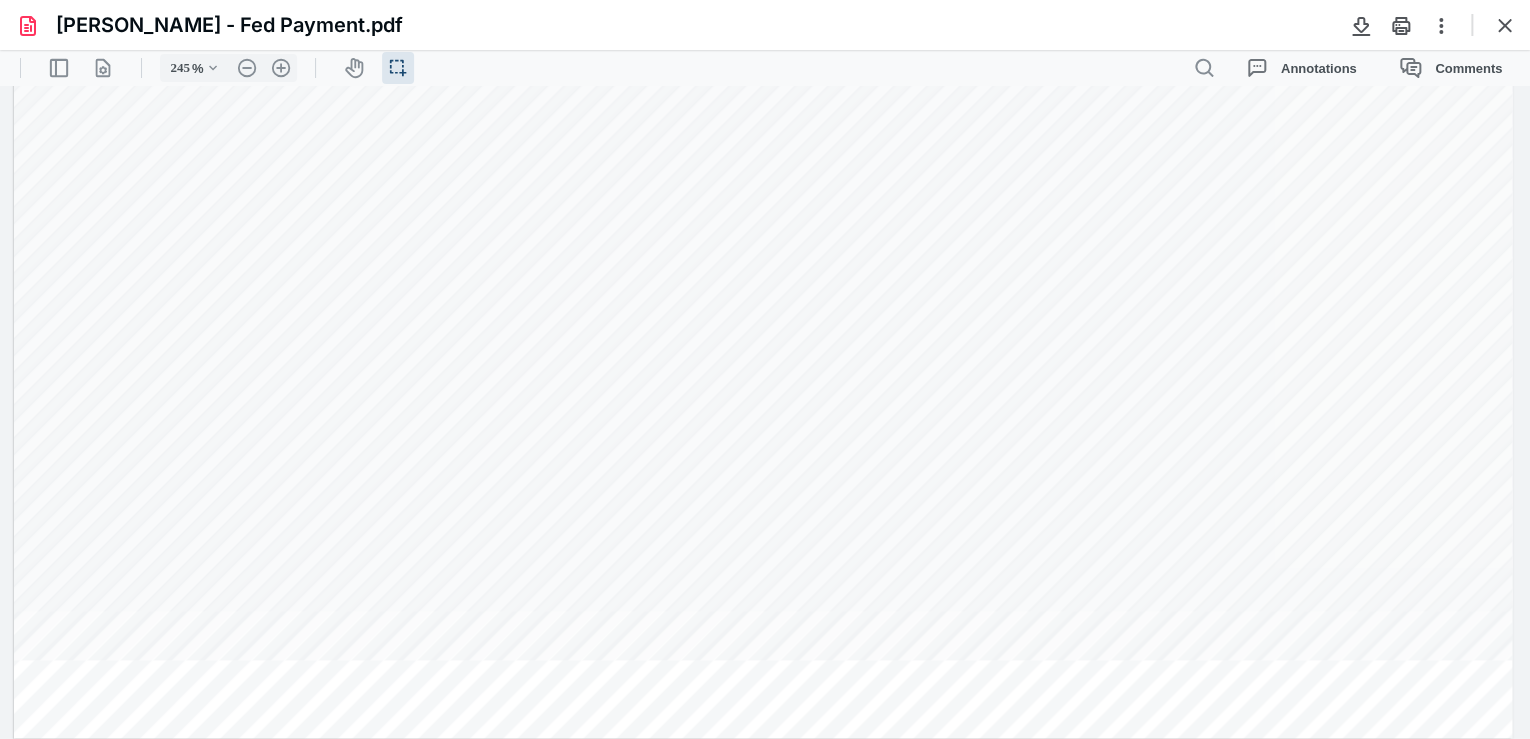 scroll, scrollTop: 1305, scrollLeft: 0, axis: vertical 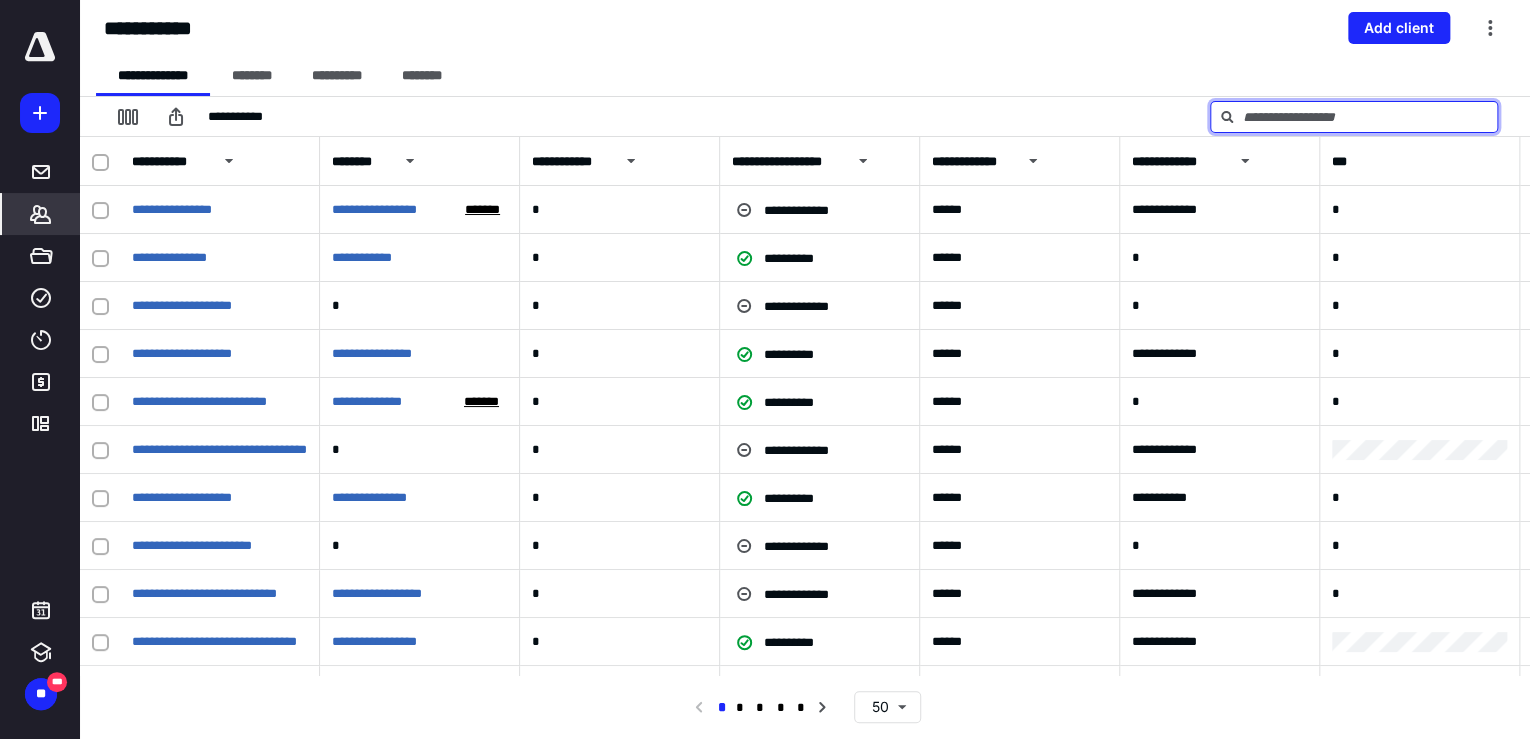 click at bounding box center [1354, 117] 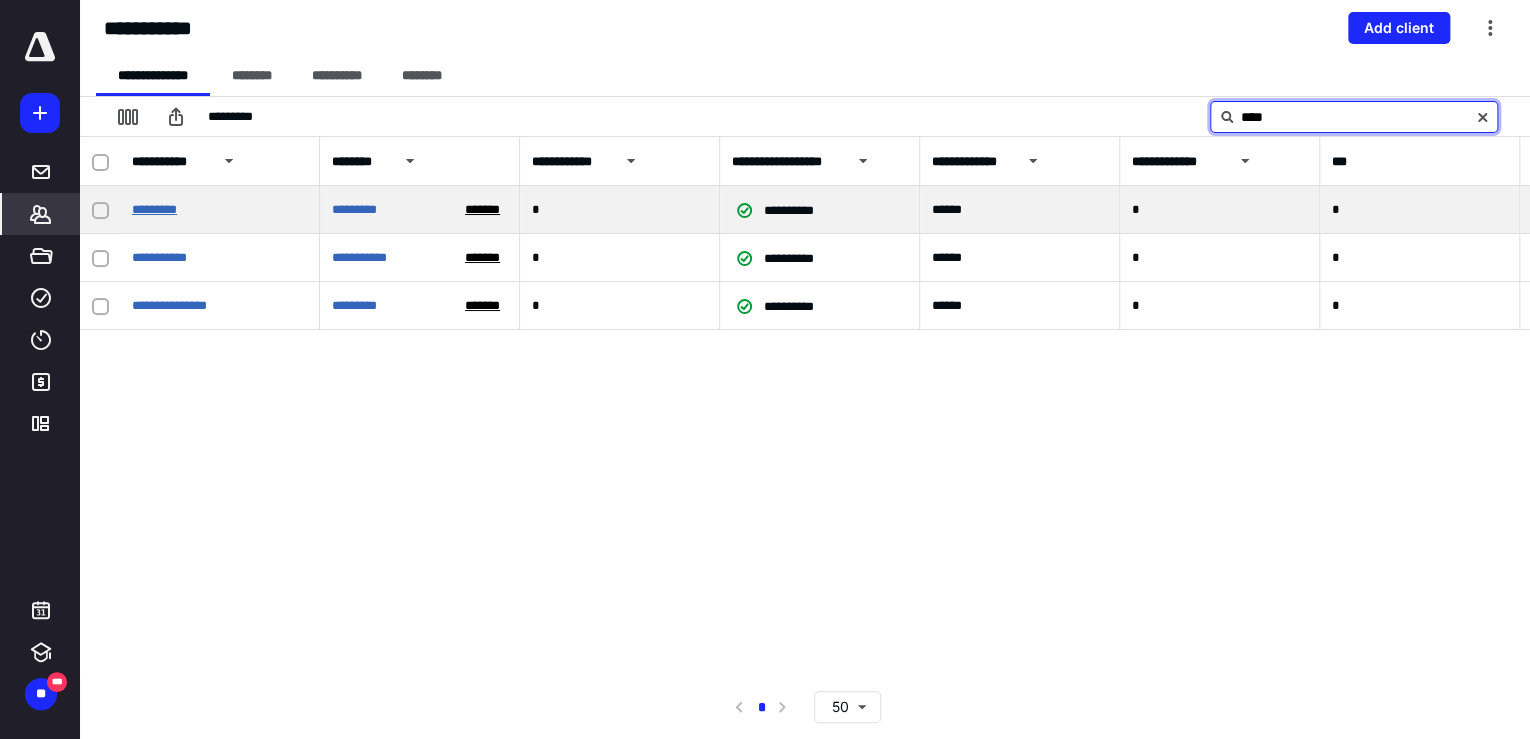 type on "****" 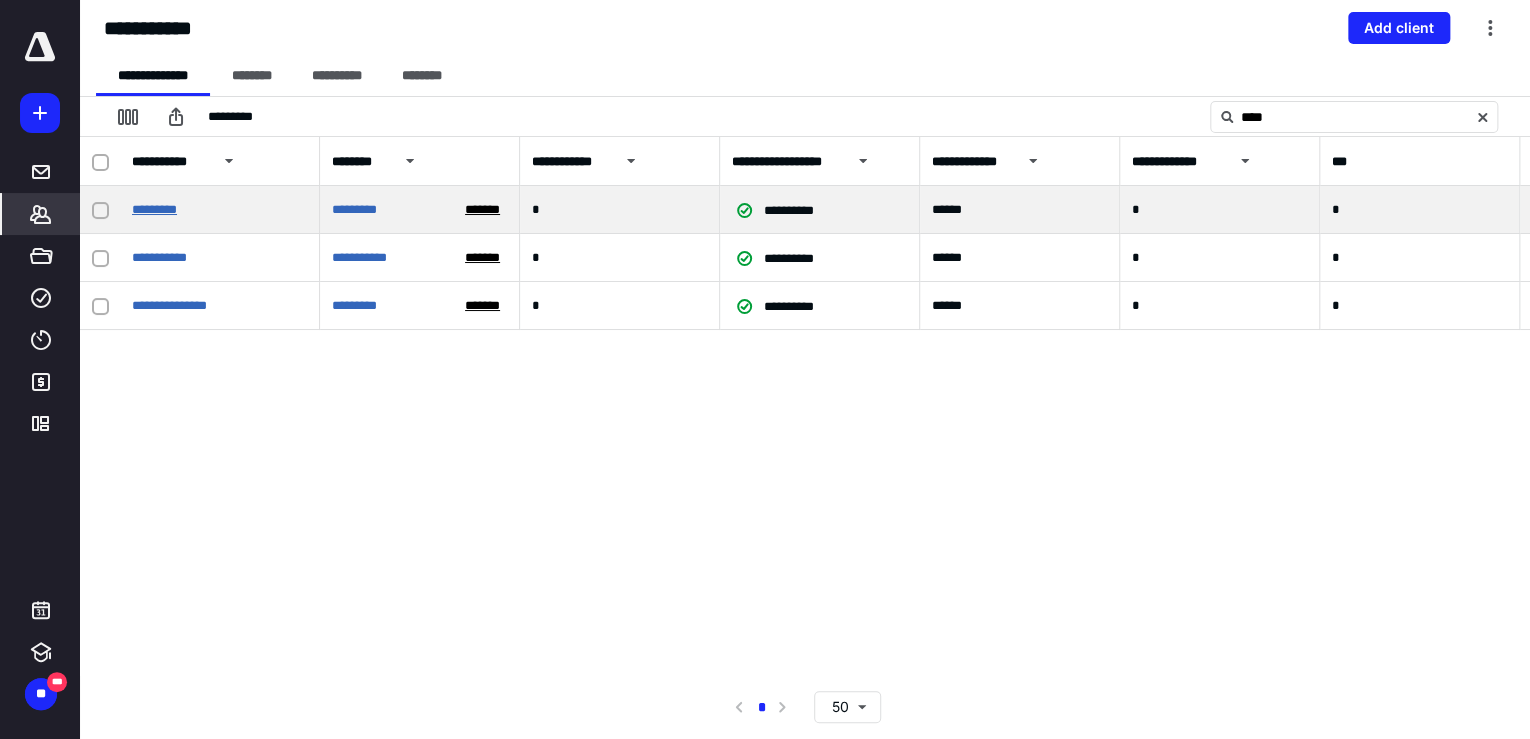 click on "*********" at bounding box center (154, 209) 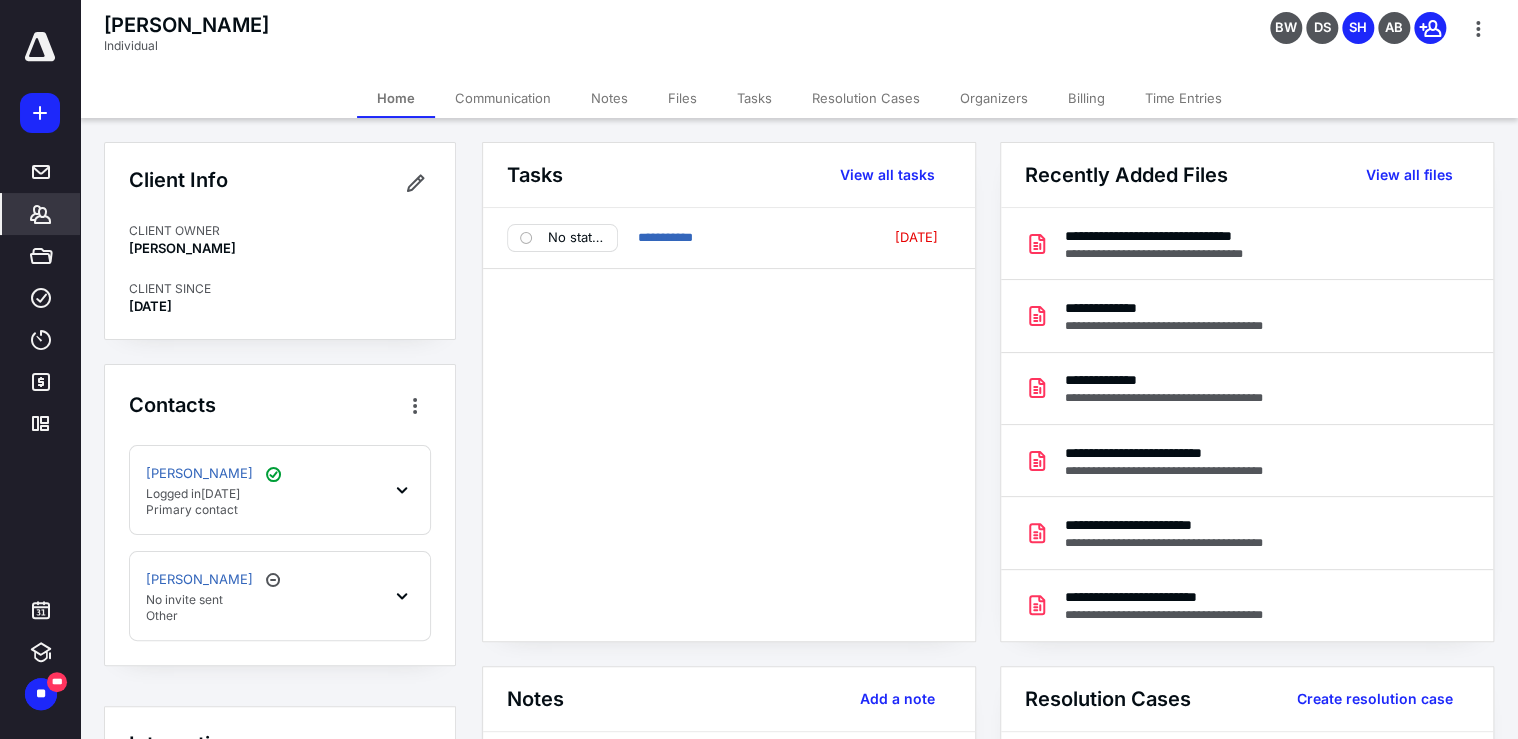 click on "View all files" at bounding box center [1409, 175] 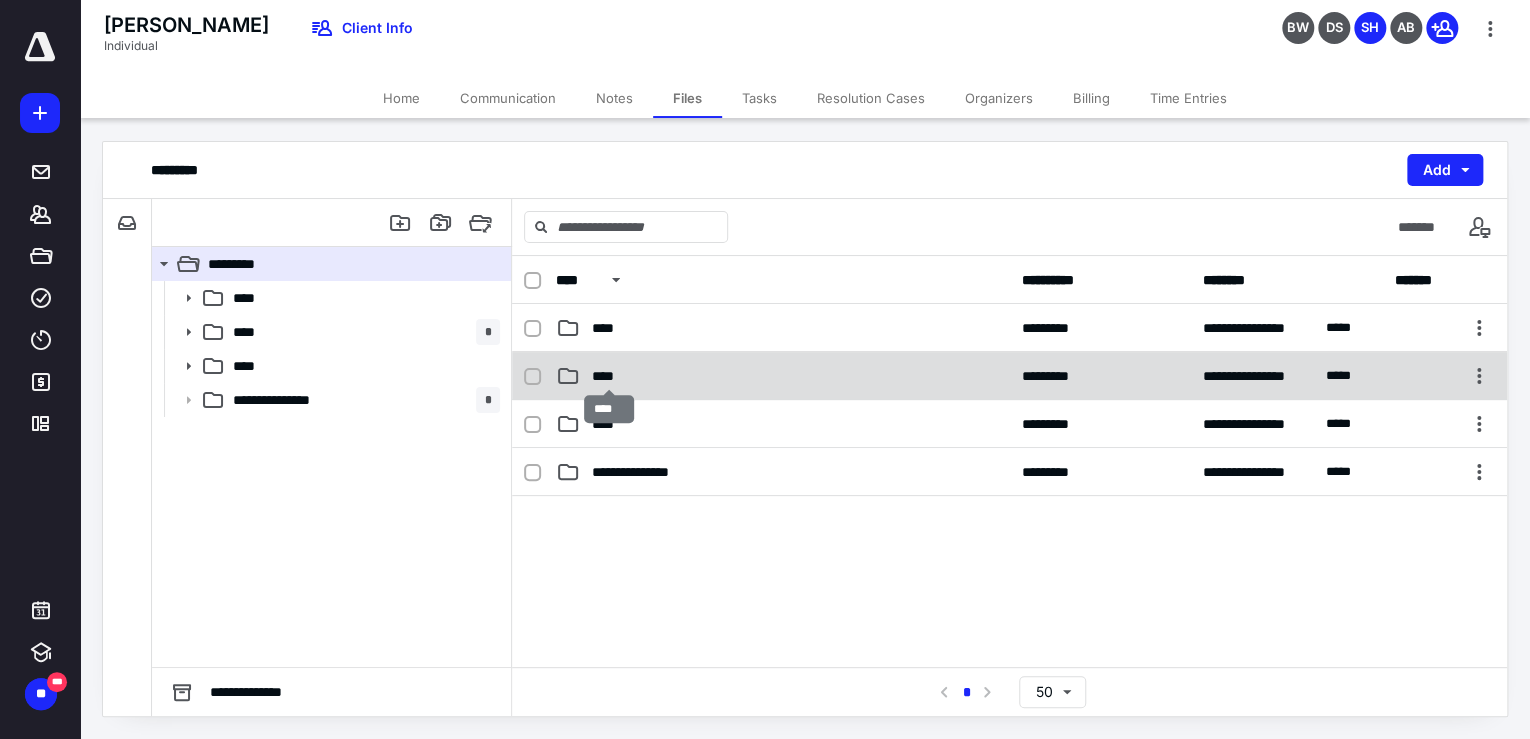 click on "****" at bounding box center (609, 376) 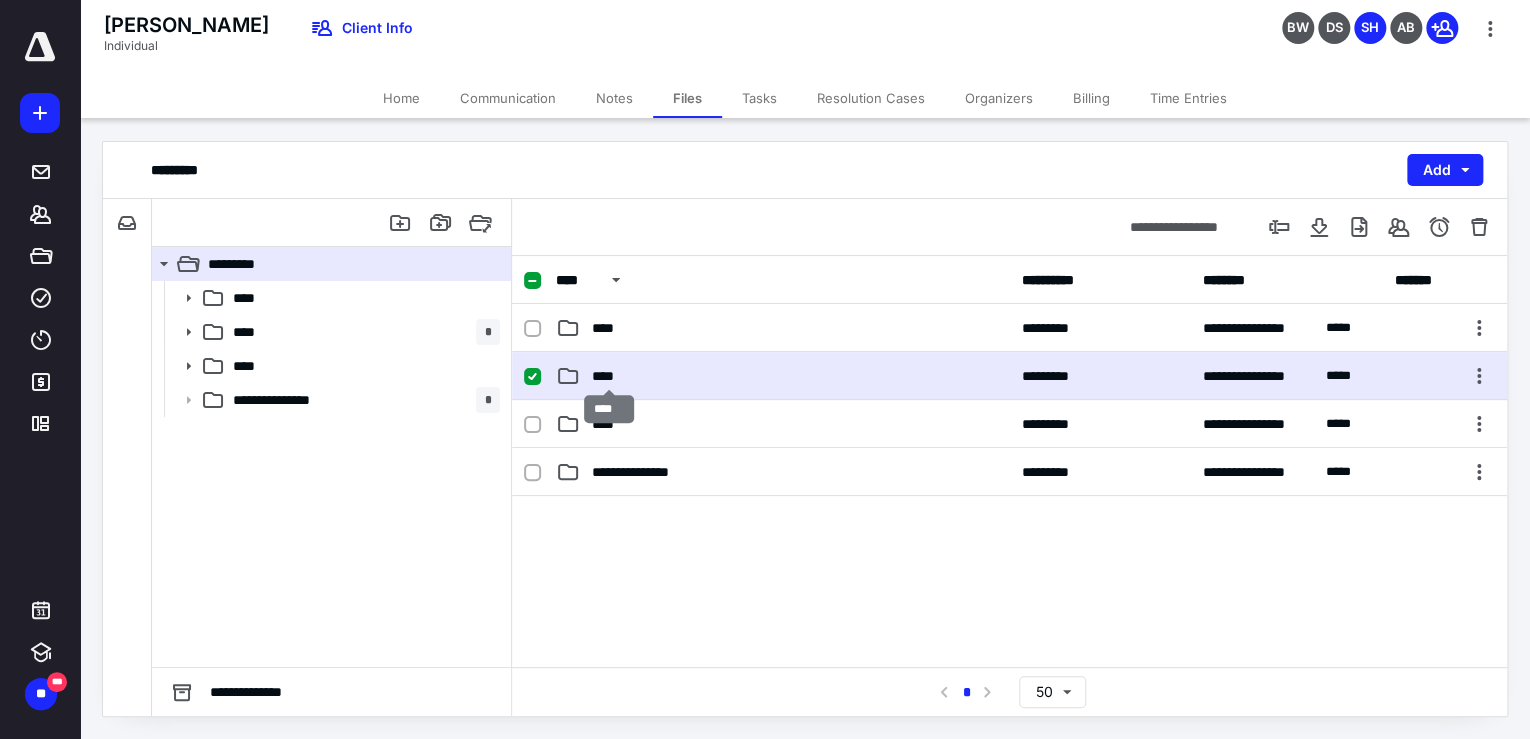 click on "****" at bounding box center [609, 376] 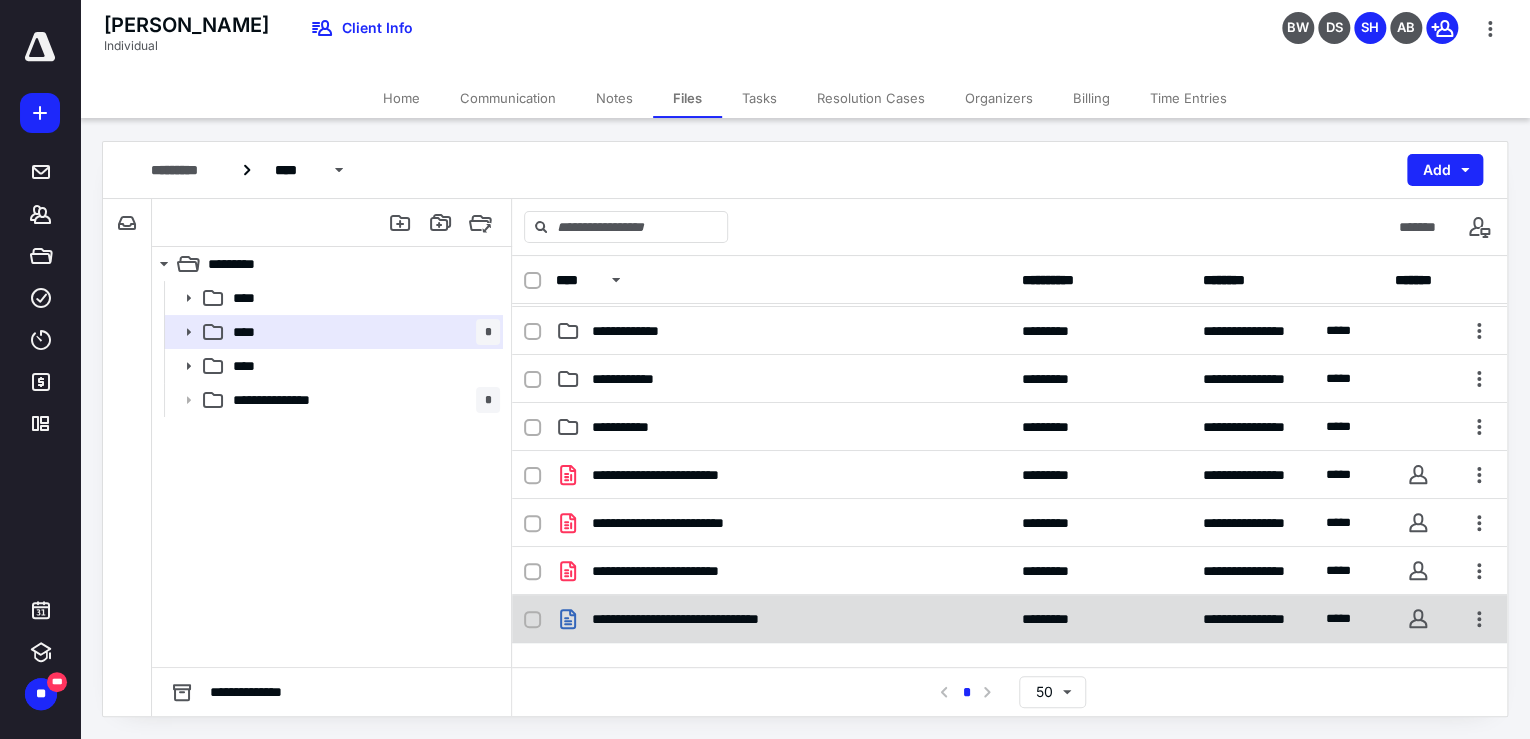 scroll, scrollTop: 0, scrollLeft: 0, axis: both 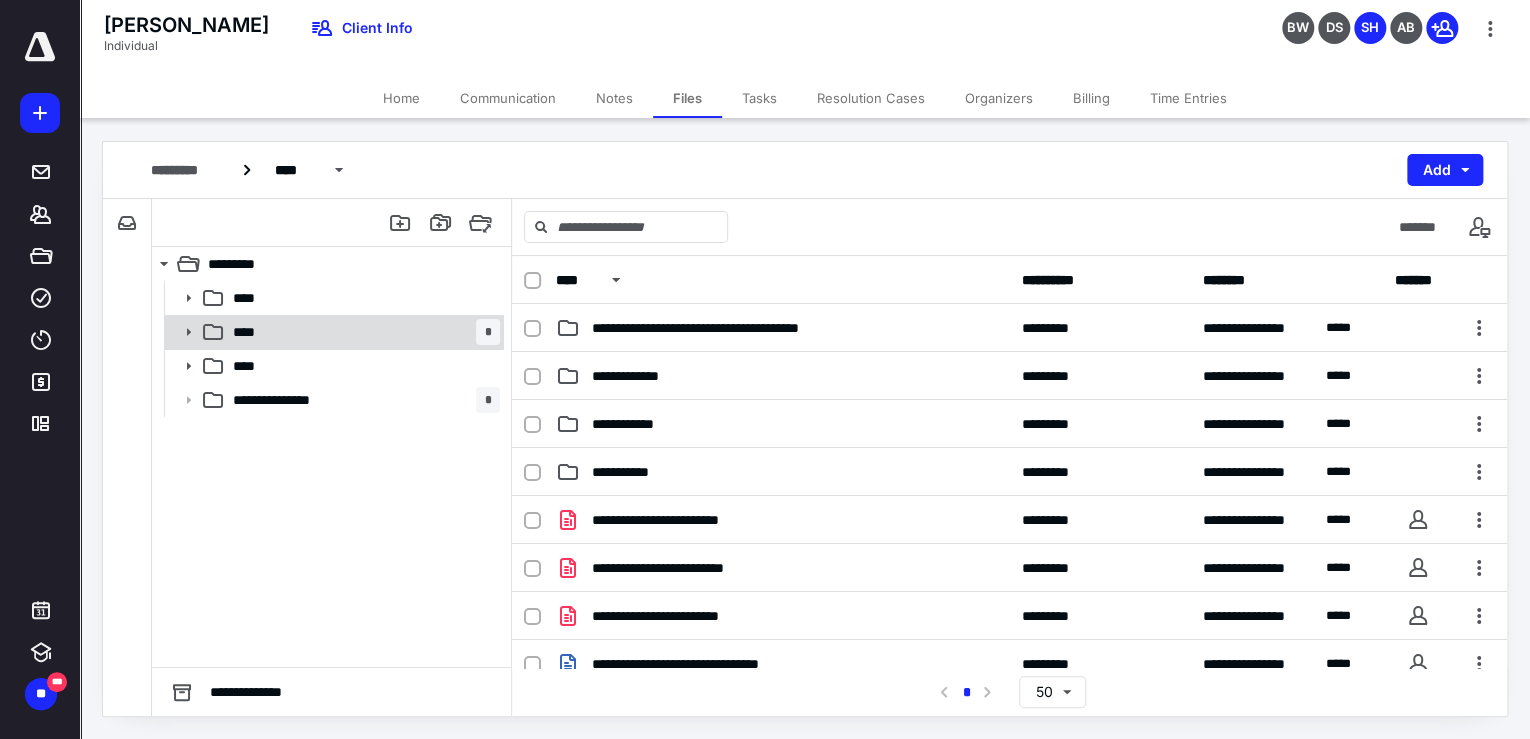 click on "**** *" at bounding box center (362, 332) 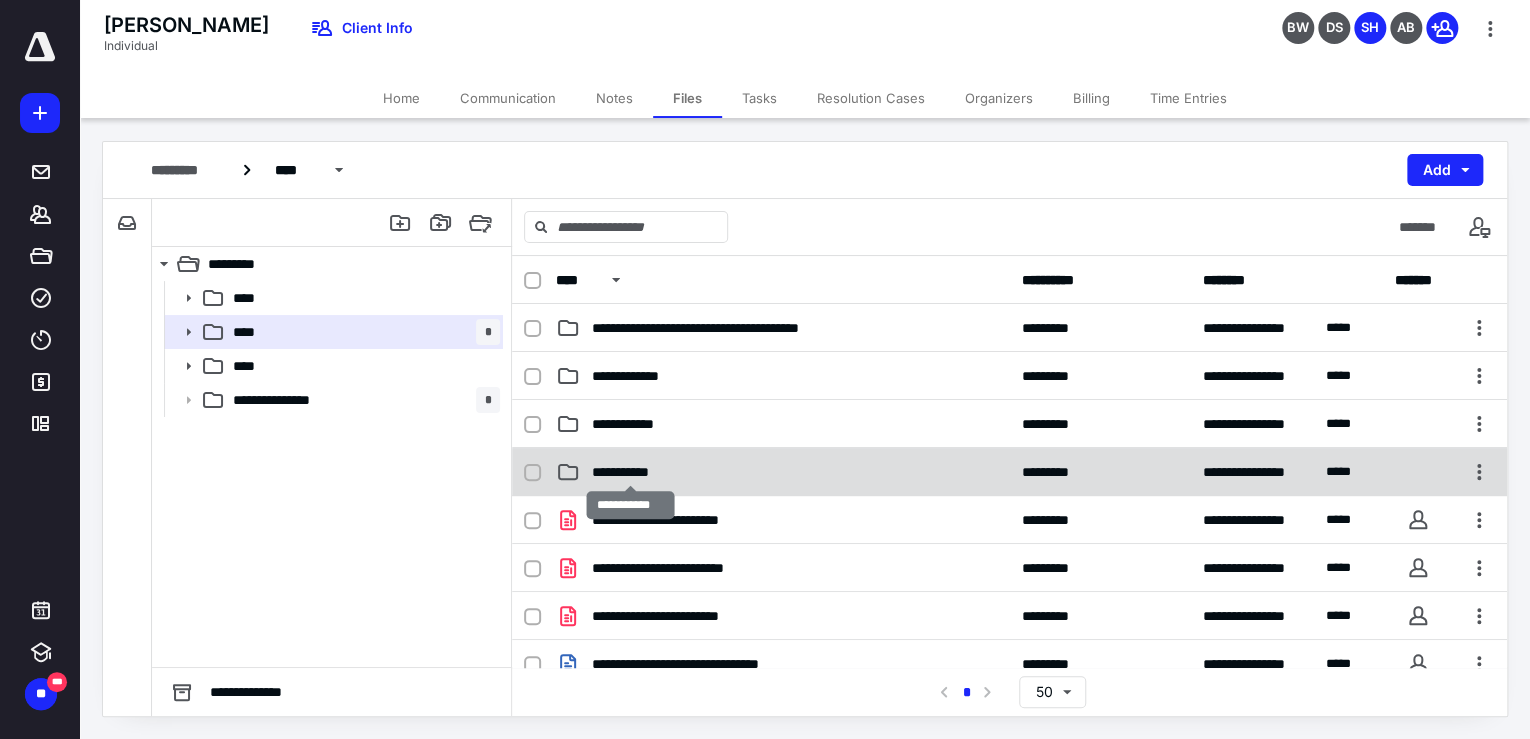 click on "**********" at bounding box center (631, 472) 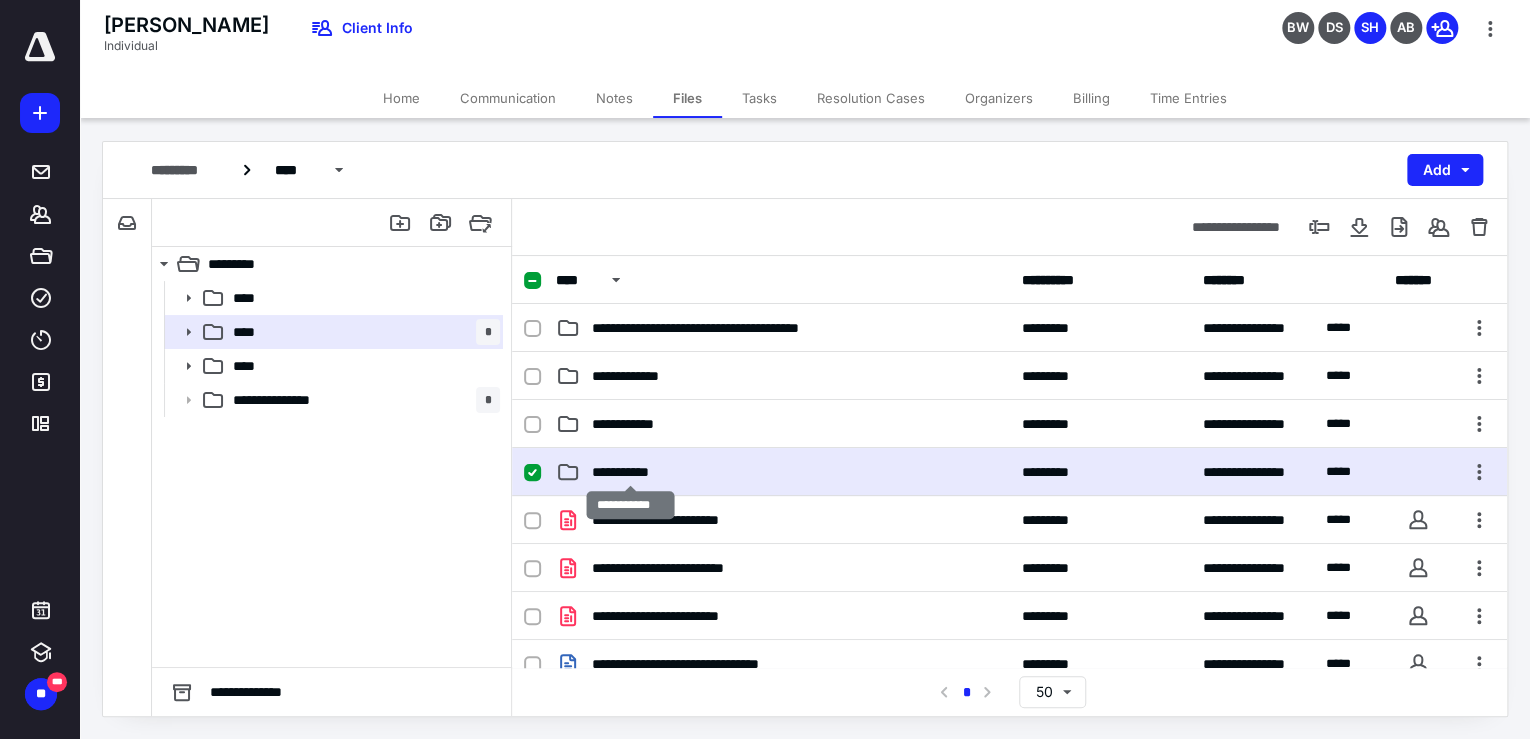 click on "**********" at bounding box center [631, 472] 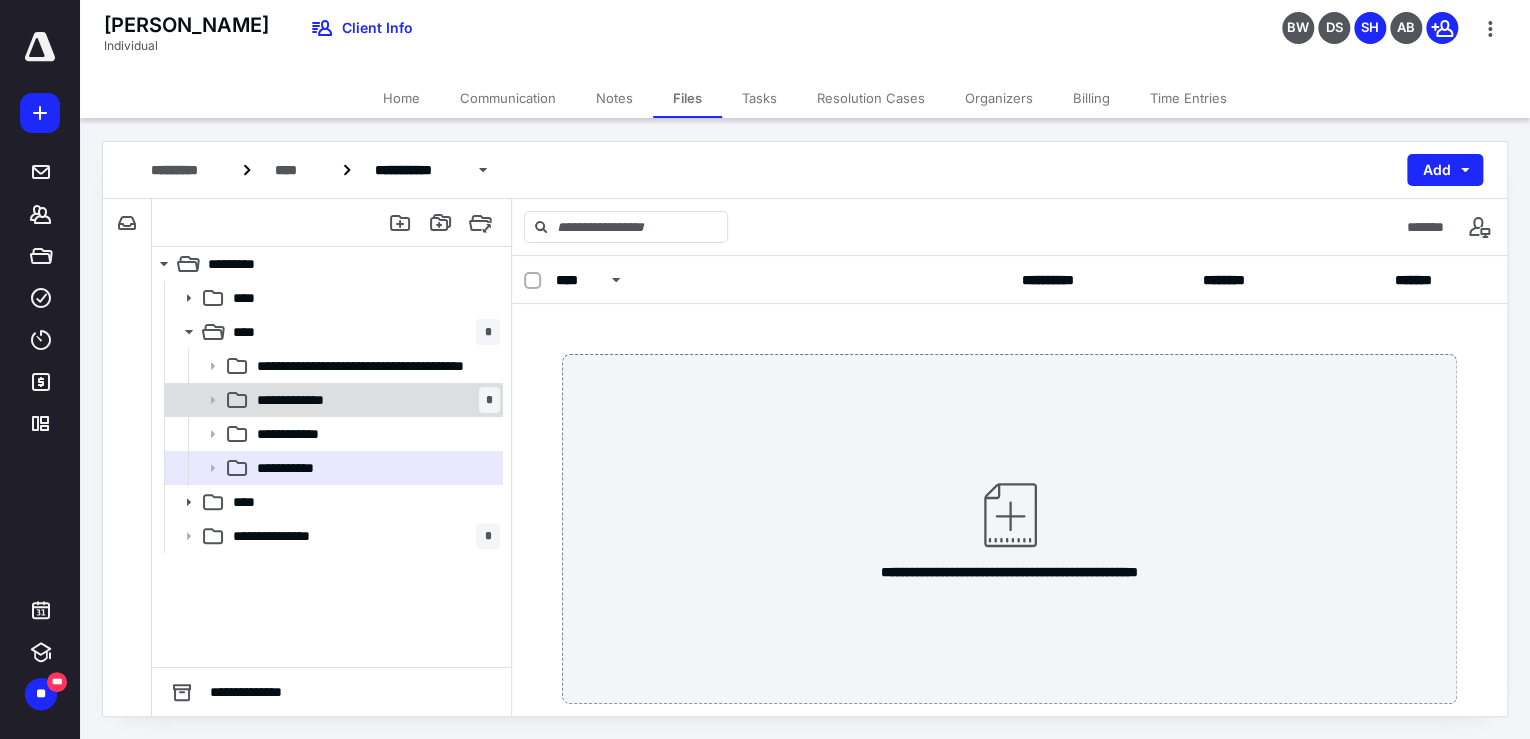 click on "**********" at bounding box center (308, 400) 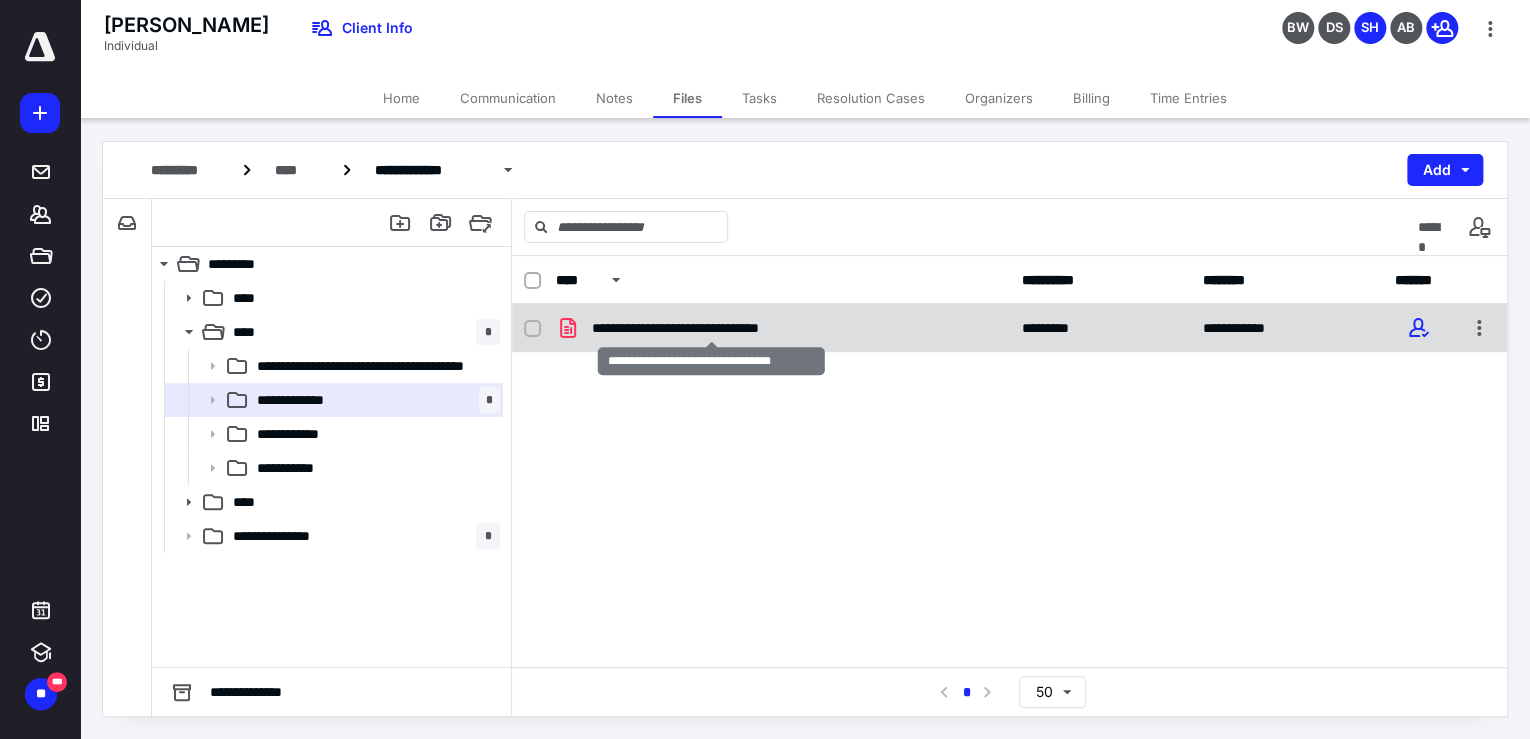 click on "**********" at bounding box center (711, 328) 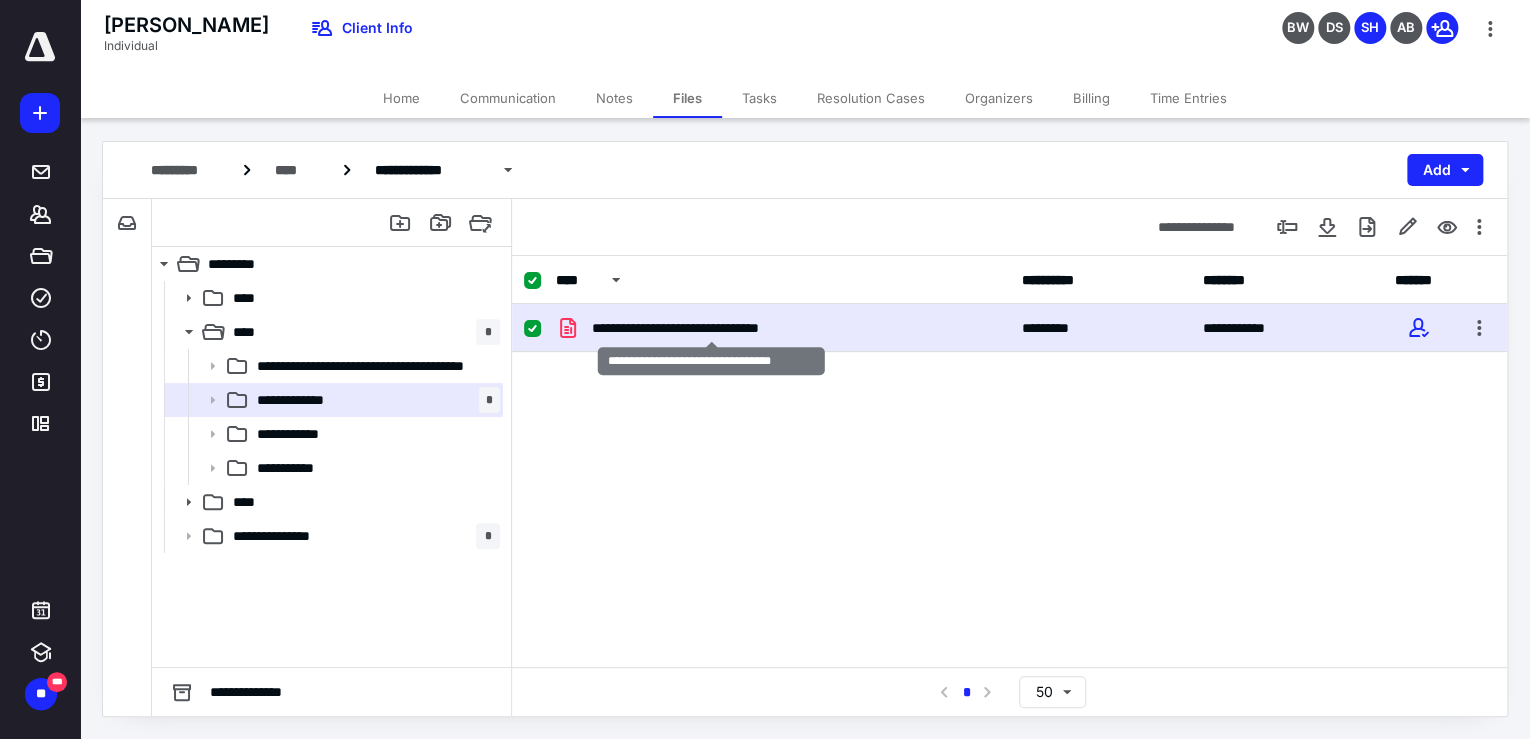 click on "**********" at bounding box center (711, 328) 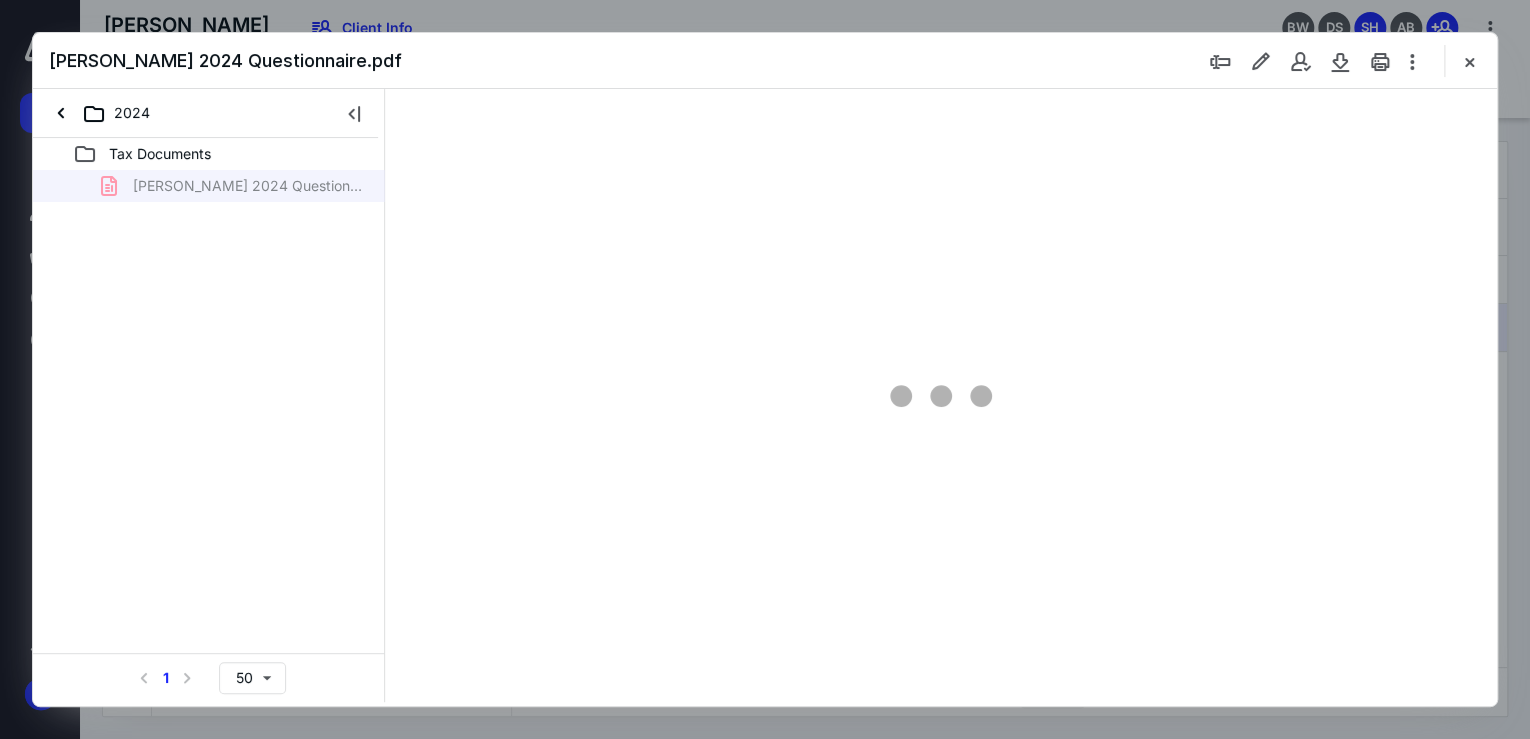 scroll, scrollTop: 0, scrollLeft: 0, axis: both 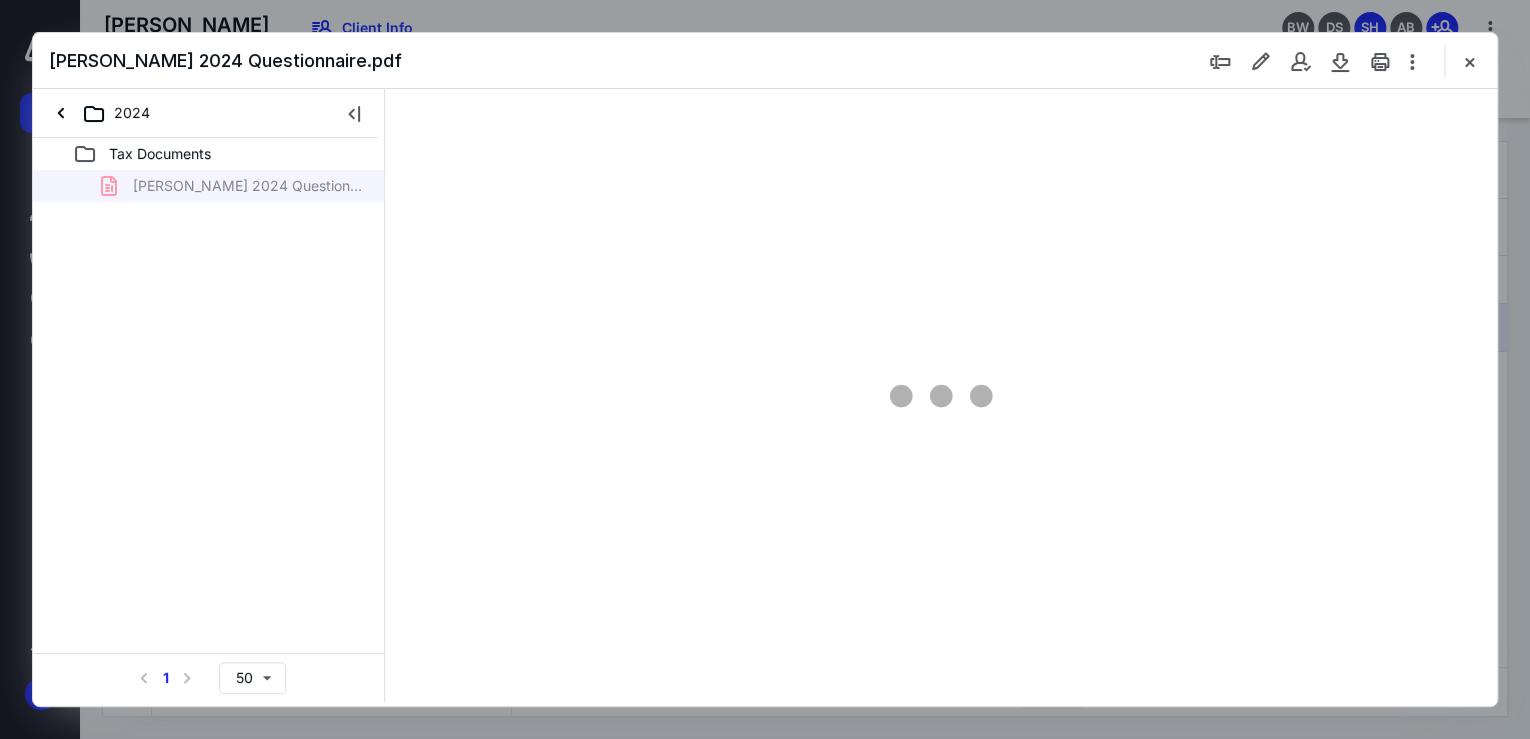 type on "183" 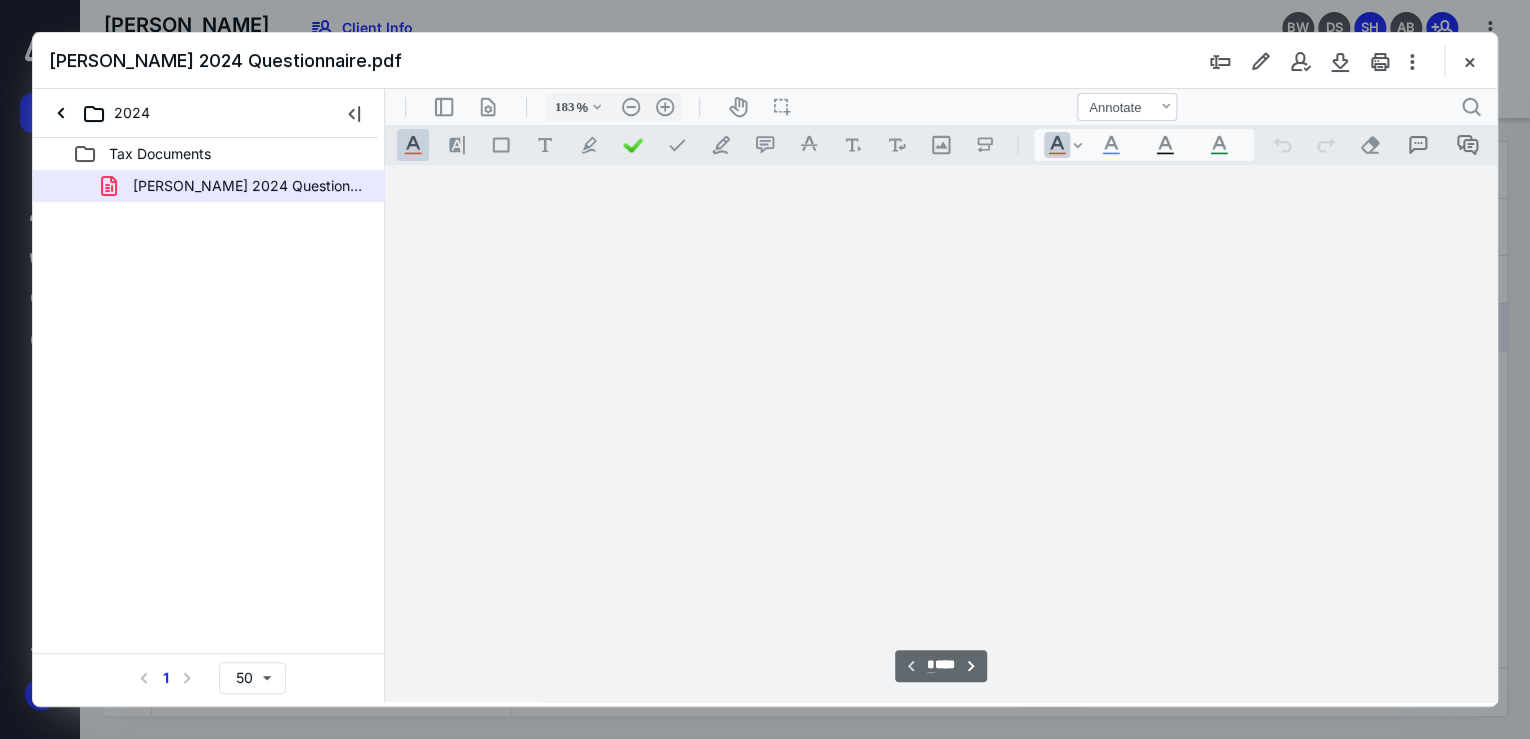 scroll, scrollTop: 83, scrollLeft: 0, axis: vertical 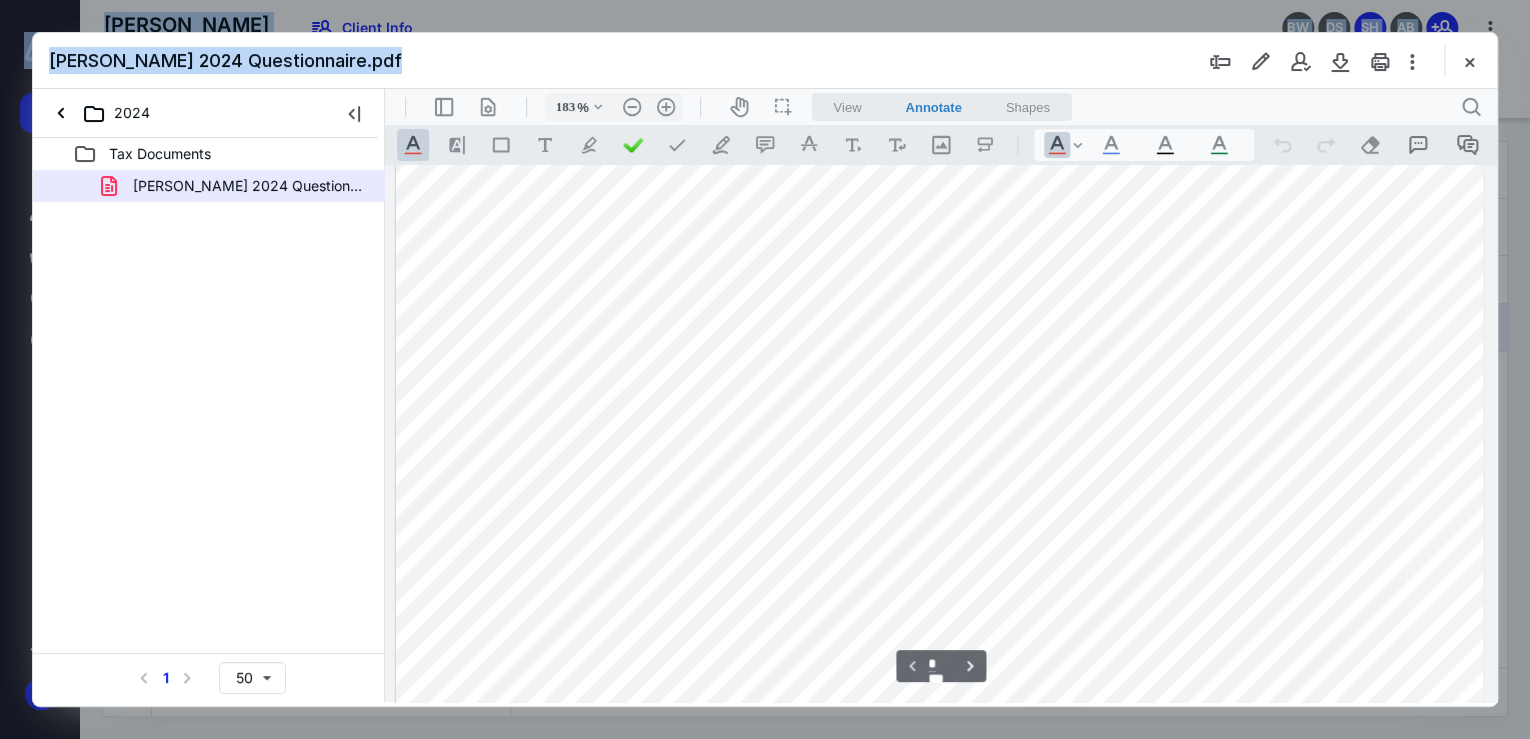 drag, startPoint x: 1065, startPoint y: 52, endPoint x: 1680, endPoint y: 164, distance: 625.1152 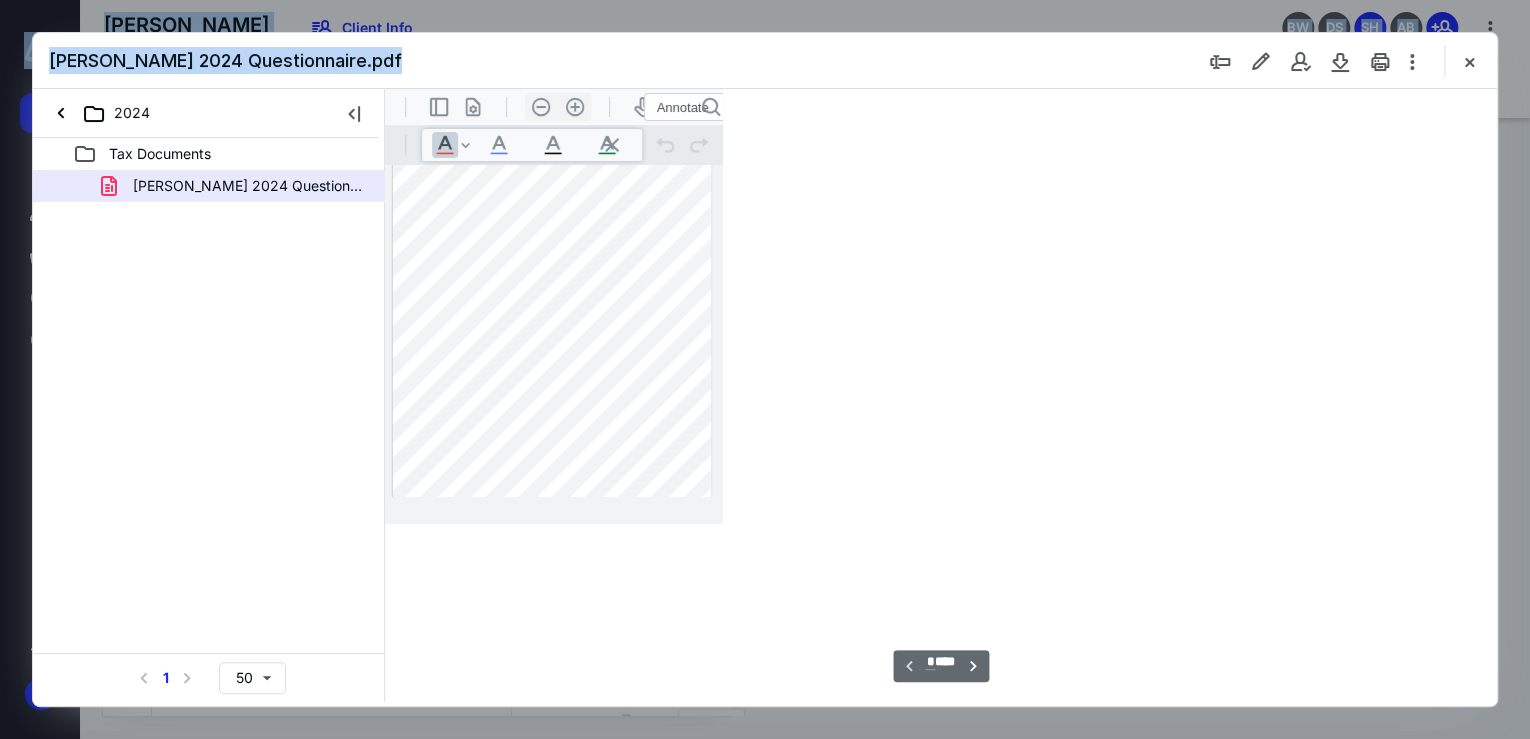 scroll, scrollTop: 83, scrollLeft: 0, axis: vertical 